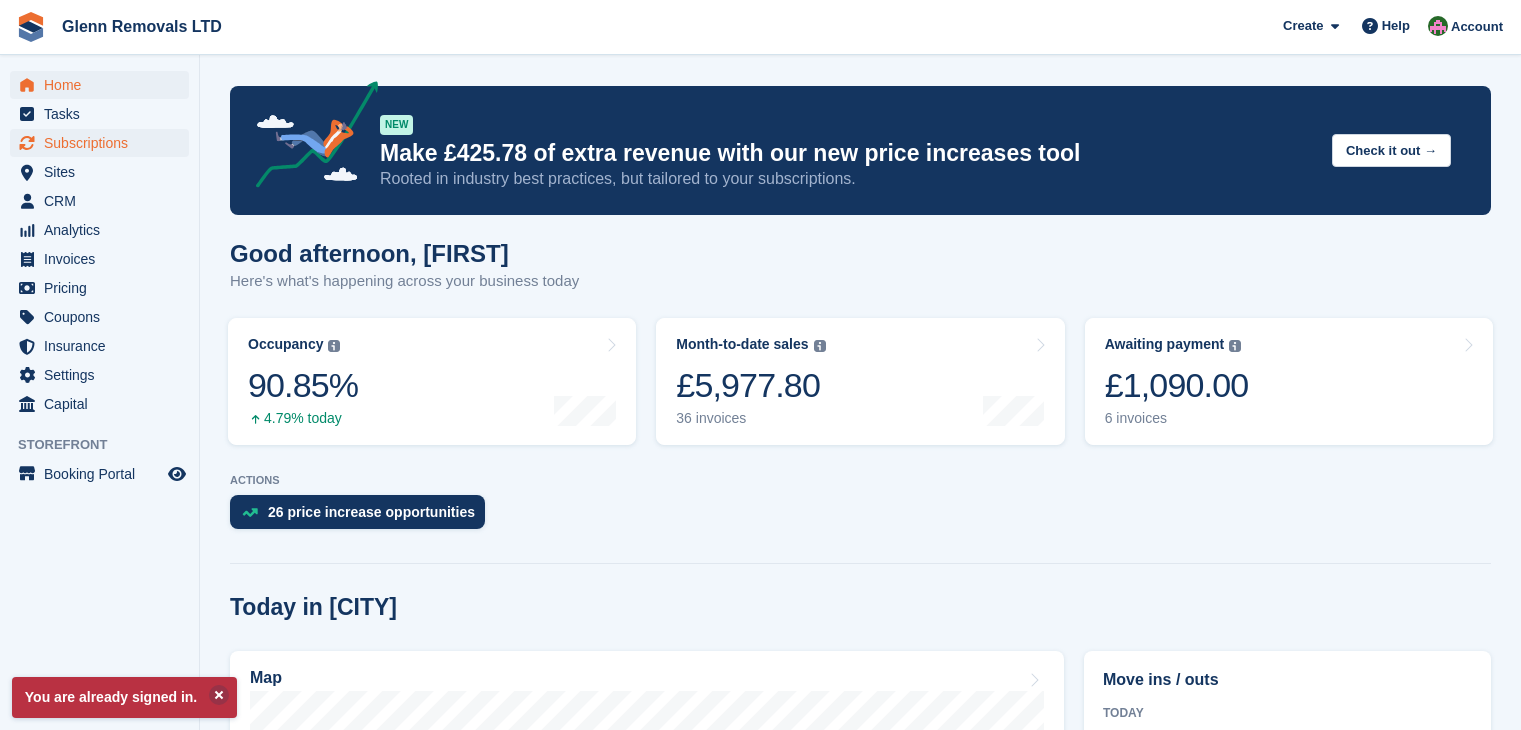scroll, scrollTop: 0, scrollLeft: 0, axis: both 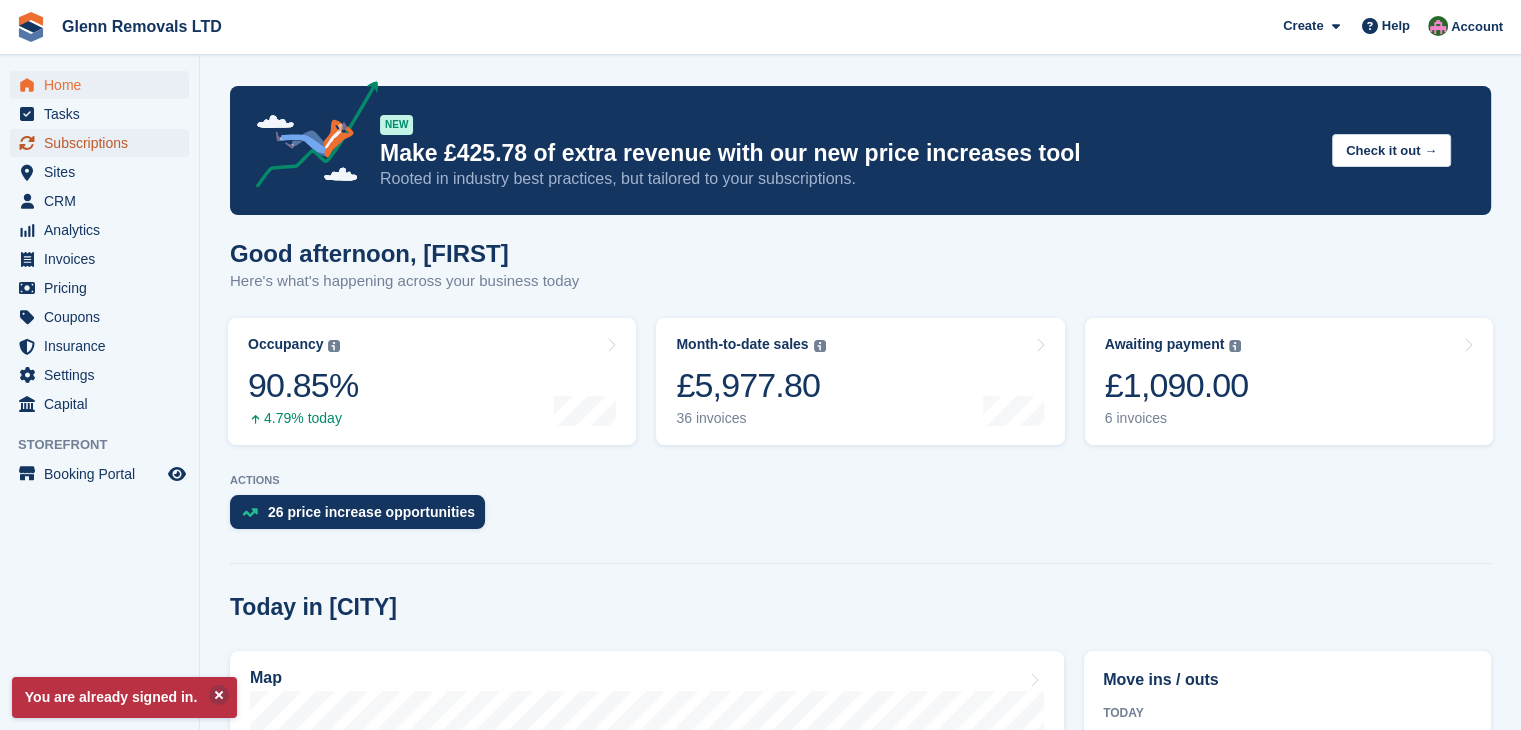 click on "Subscriptions" at bounding box center (104, 143) 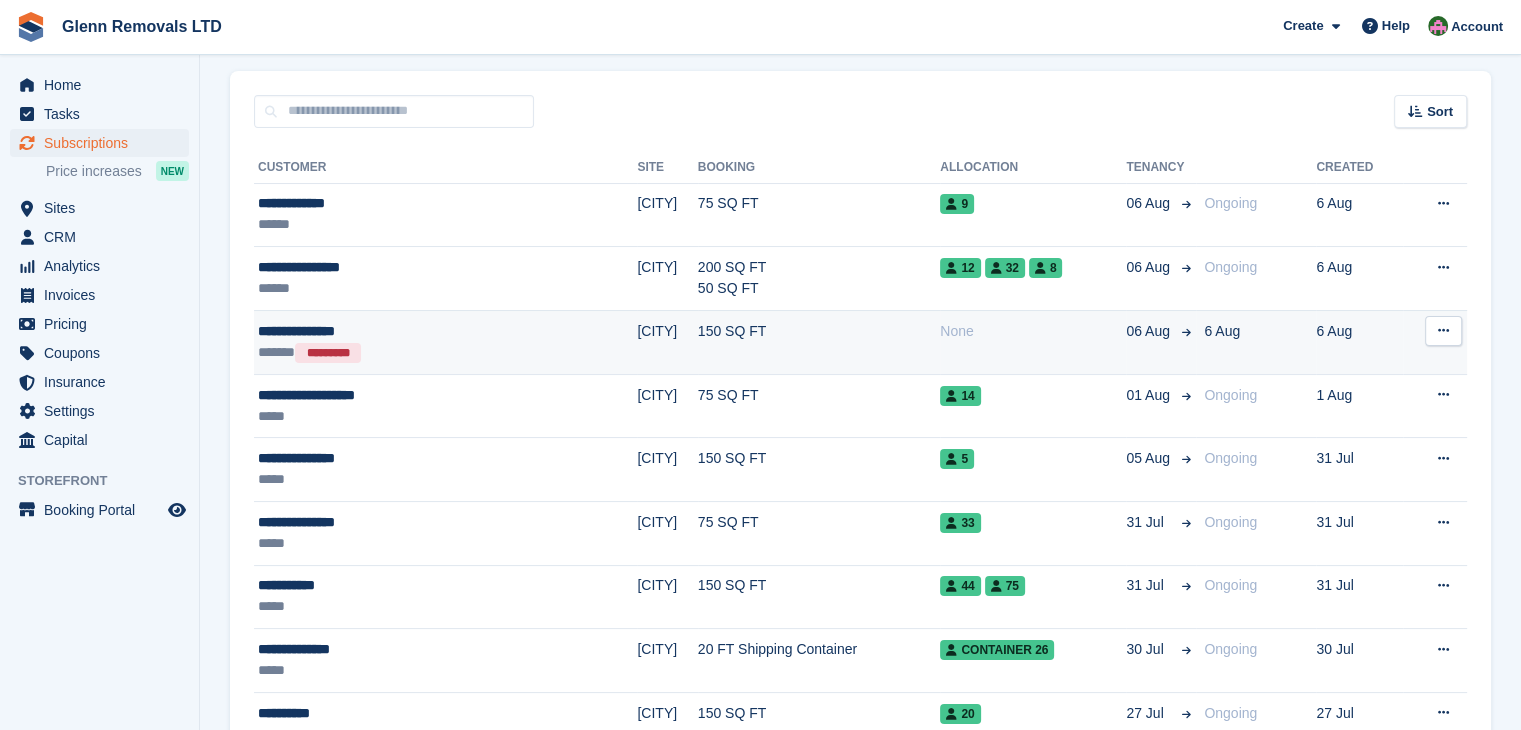 scroll, scrollTop: 200, scrollLeft: 0, axis: vertical 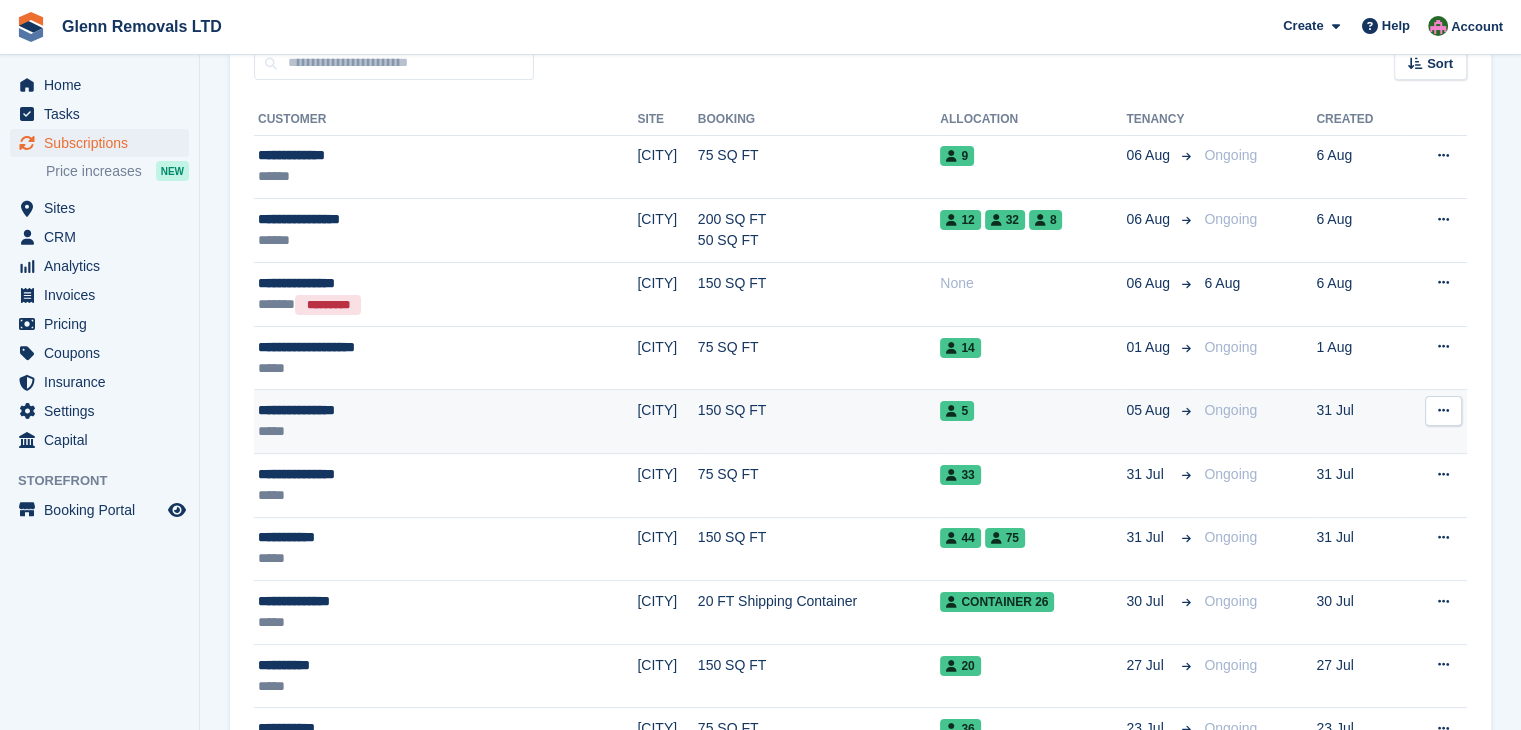 click on "150 SQ FT" at bounding box center [819, 422] 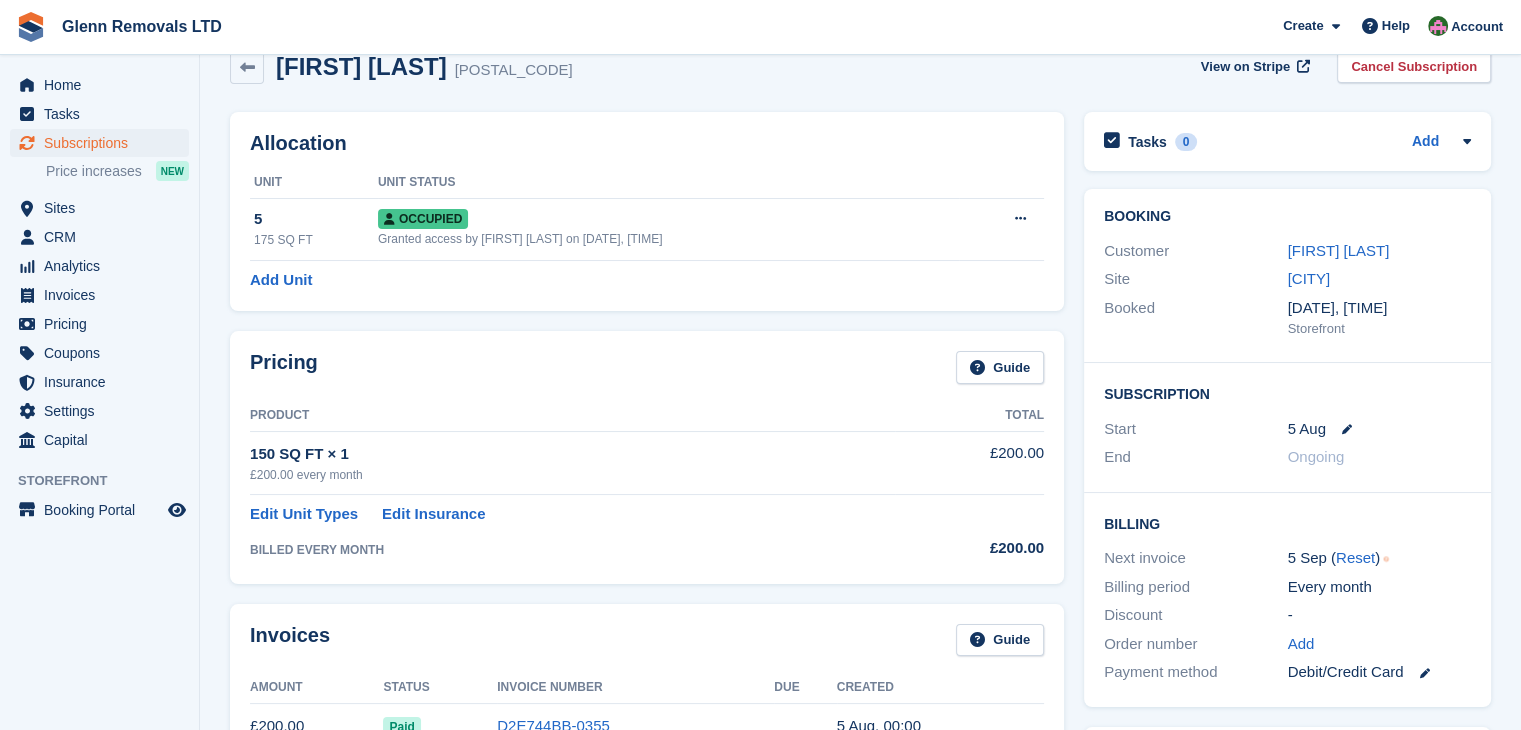 scroll, scrollTop: 100, scrollLeft: 0, axis: vertical 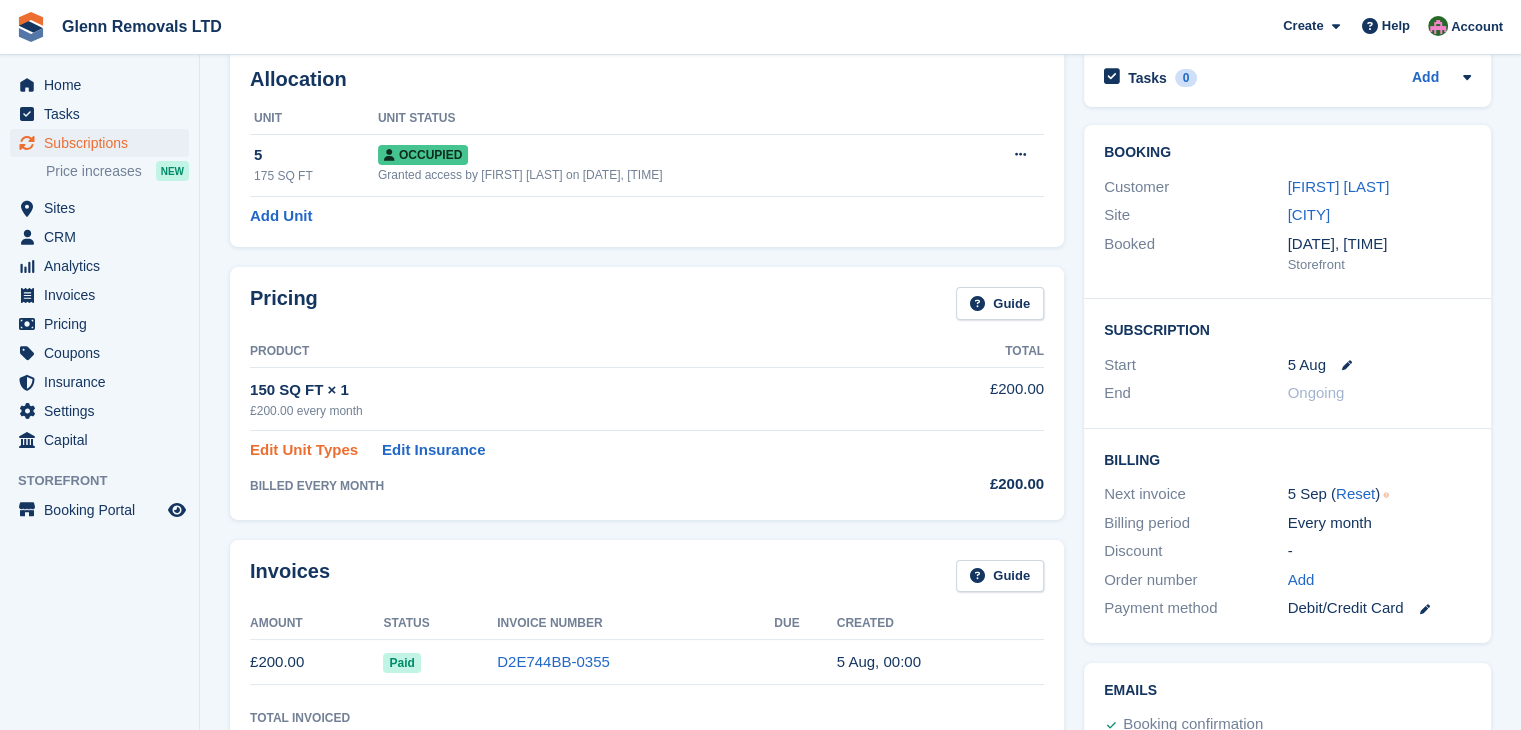 click on "Edit Unit Types" at bounding box center (304, 450) 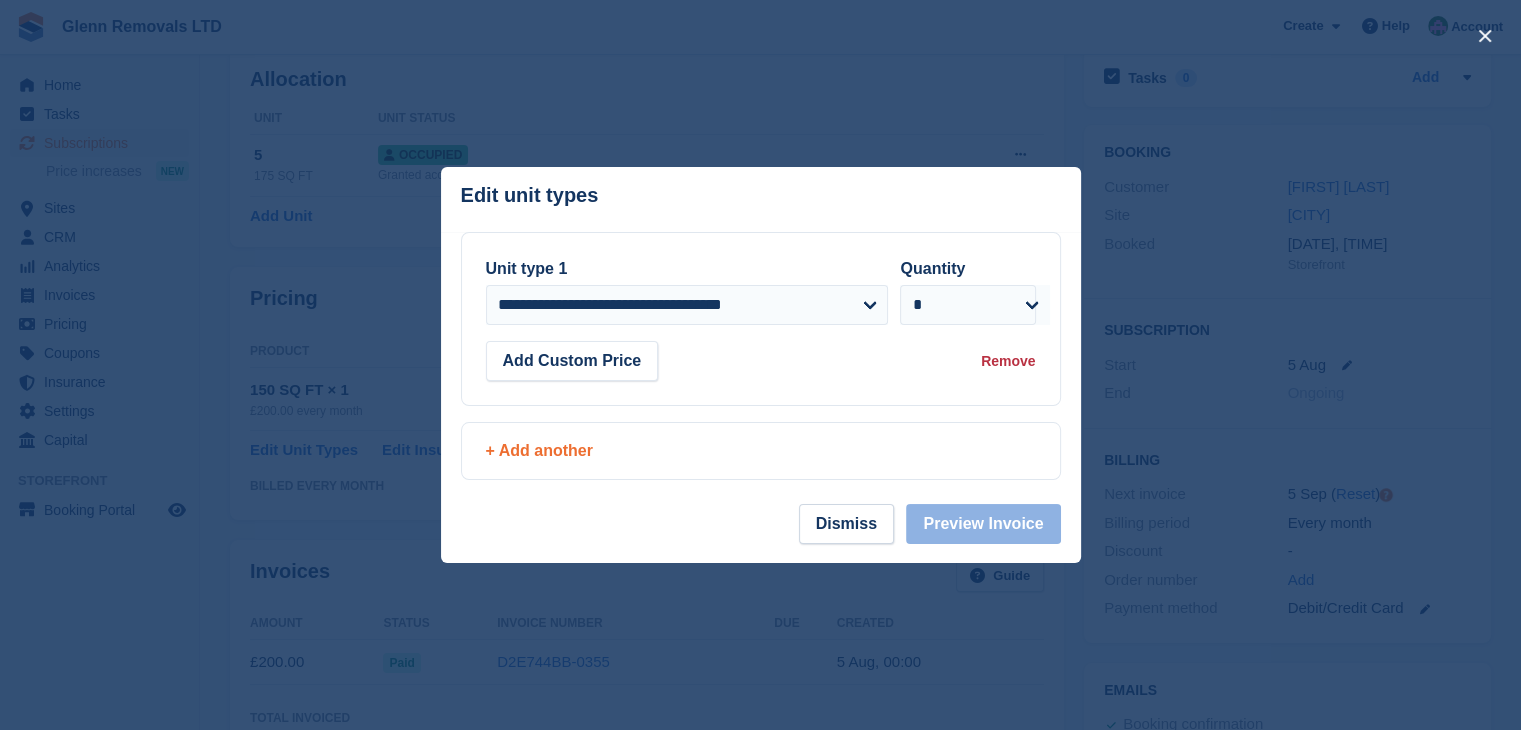click on "+ Add another" at bounding box center [761, 451] 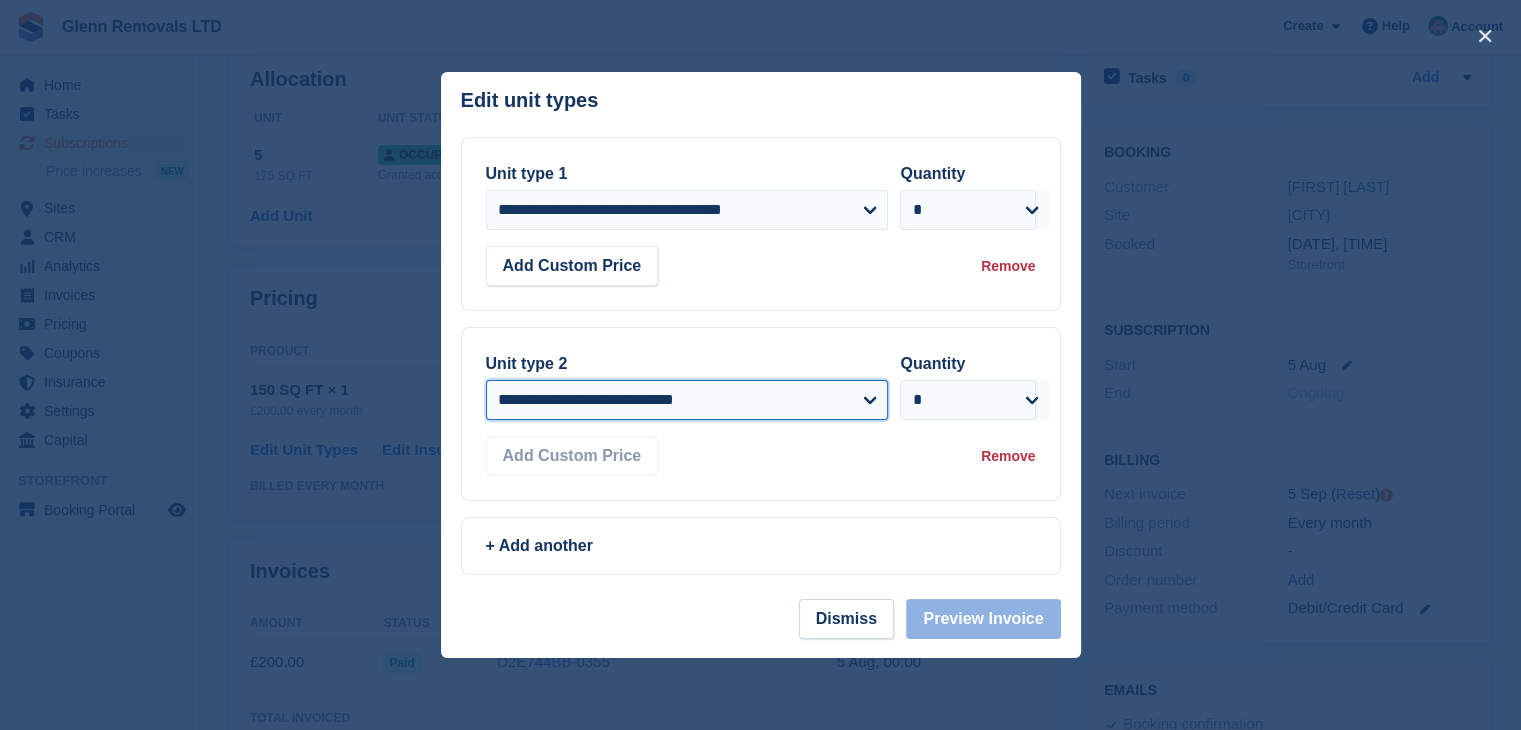 click on "**********" at bounding box center [687, 400] 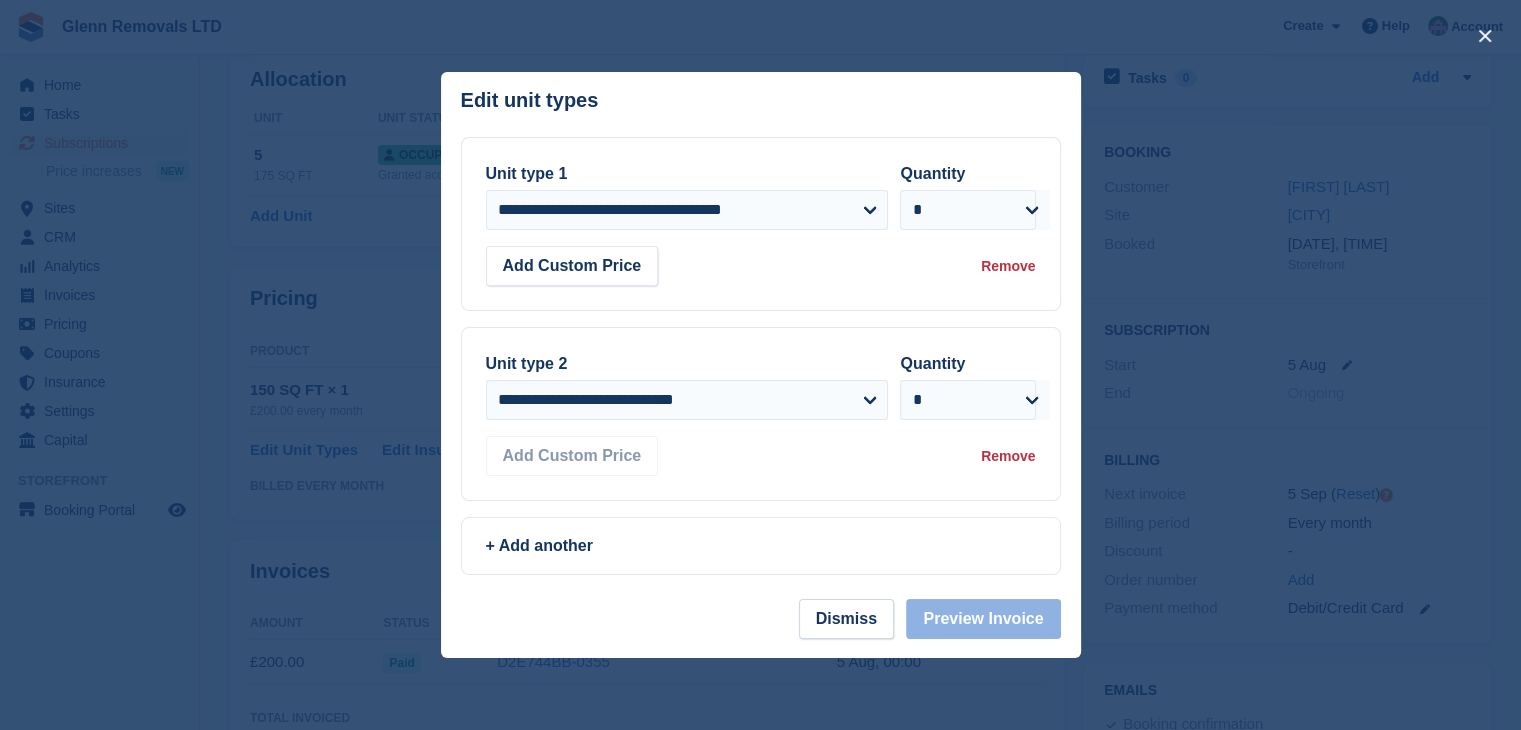 click on "Edit unit types
You can't add the same unit type twice:
This subscription already includes this unit type at the same price. To add another, please update the quantity instead." at bounding box center (761, 104) 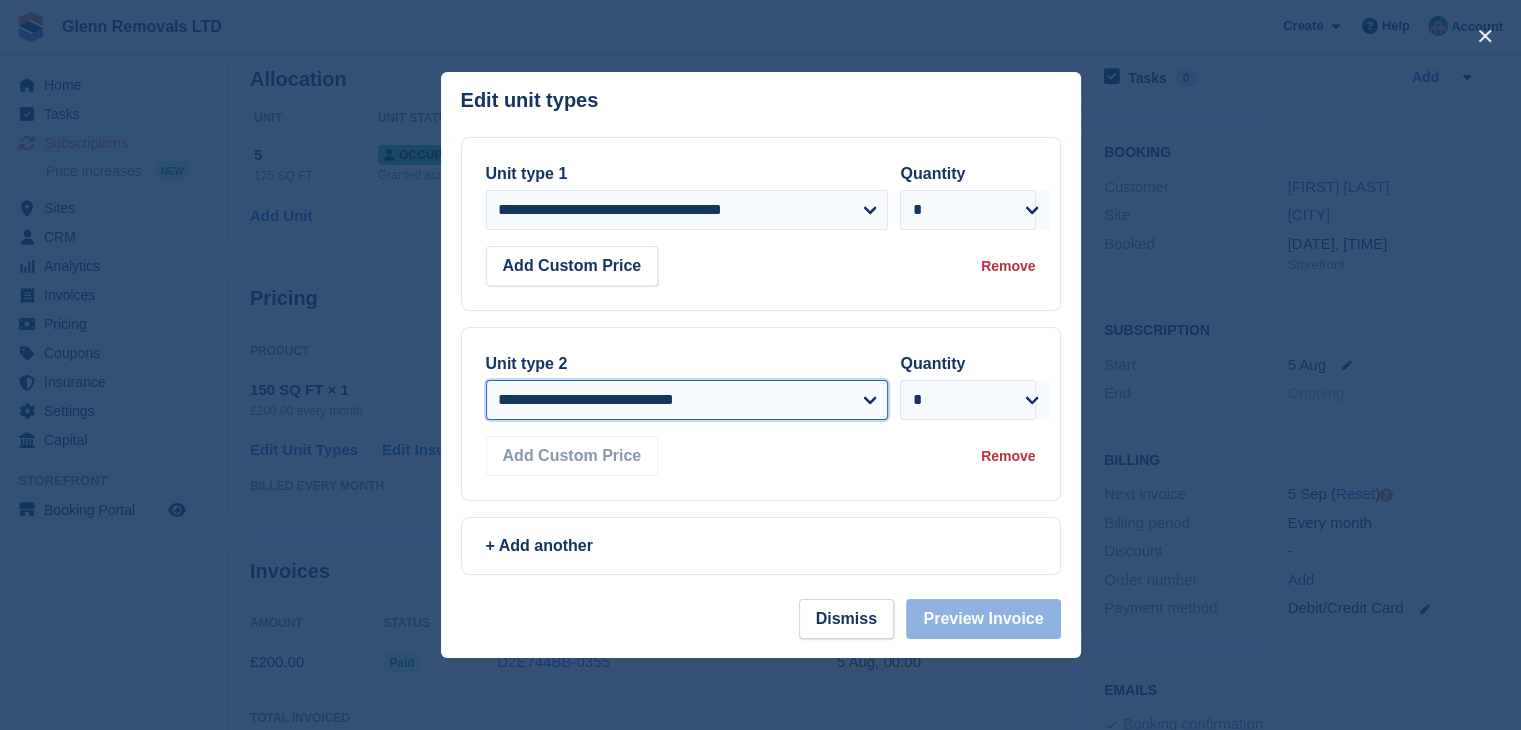 click on "**********" at bounding box center [687, 400] 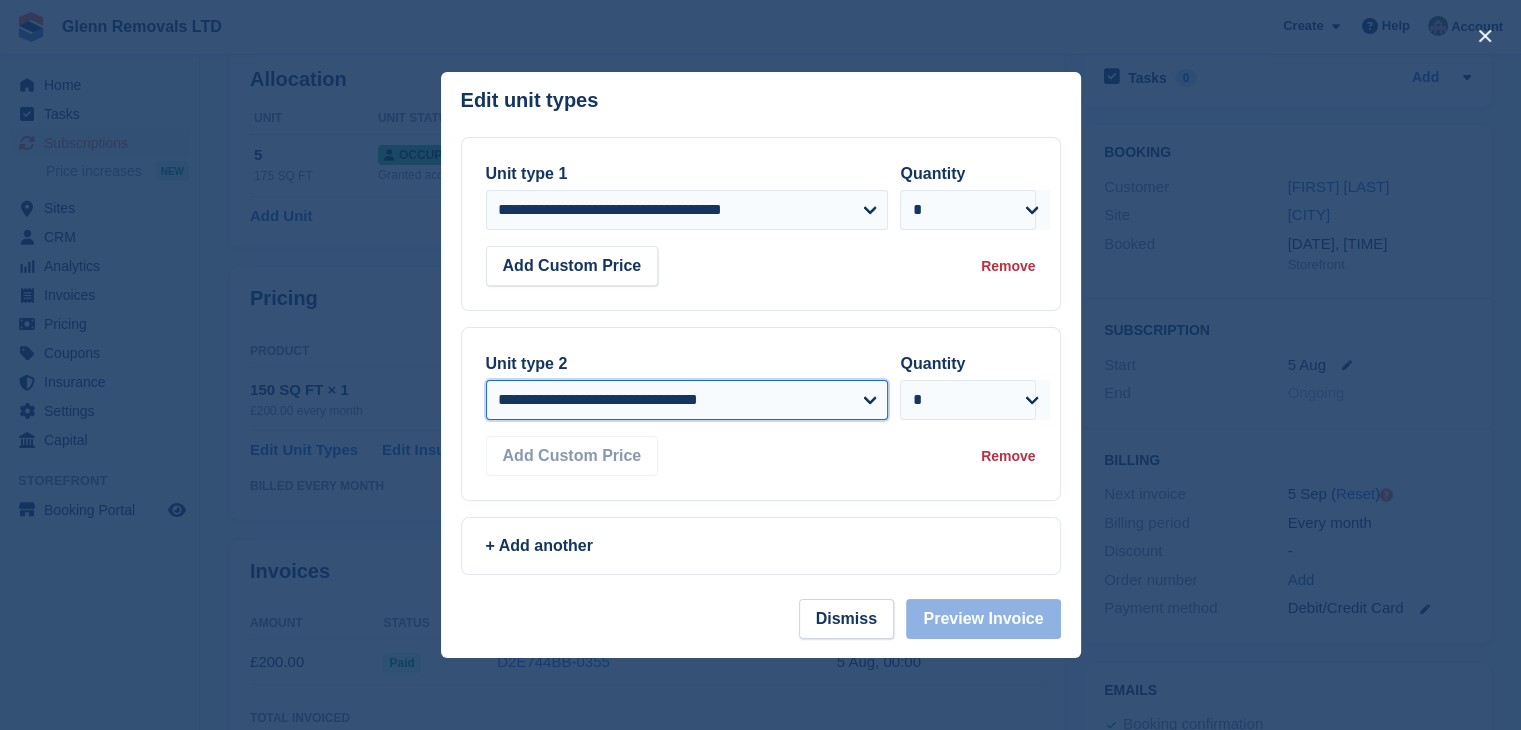 click on "**********" at bounding box center (687, 400) 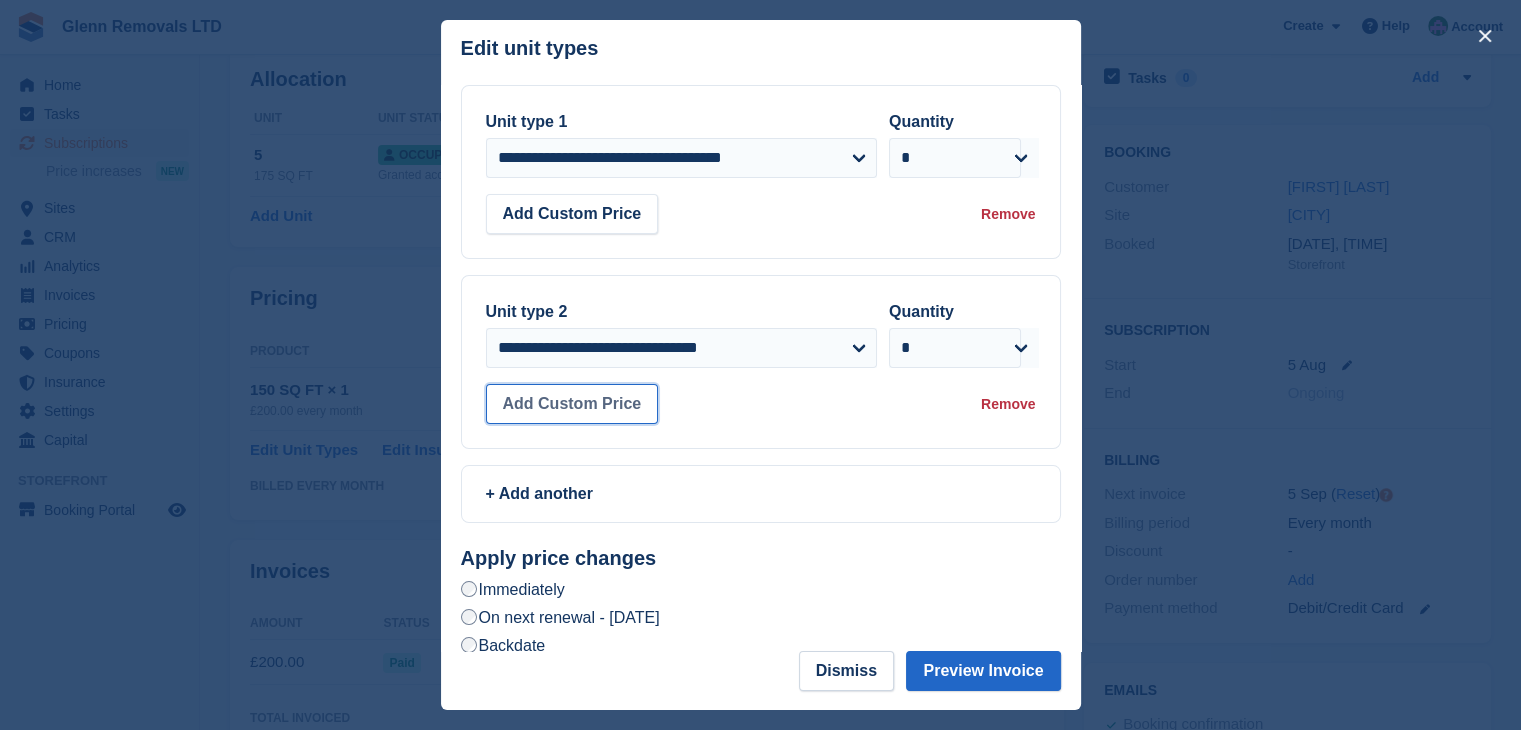 click on "Add Custom Price" at bounding box center [572, 404] 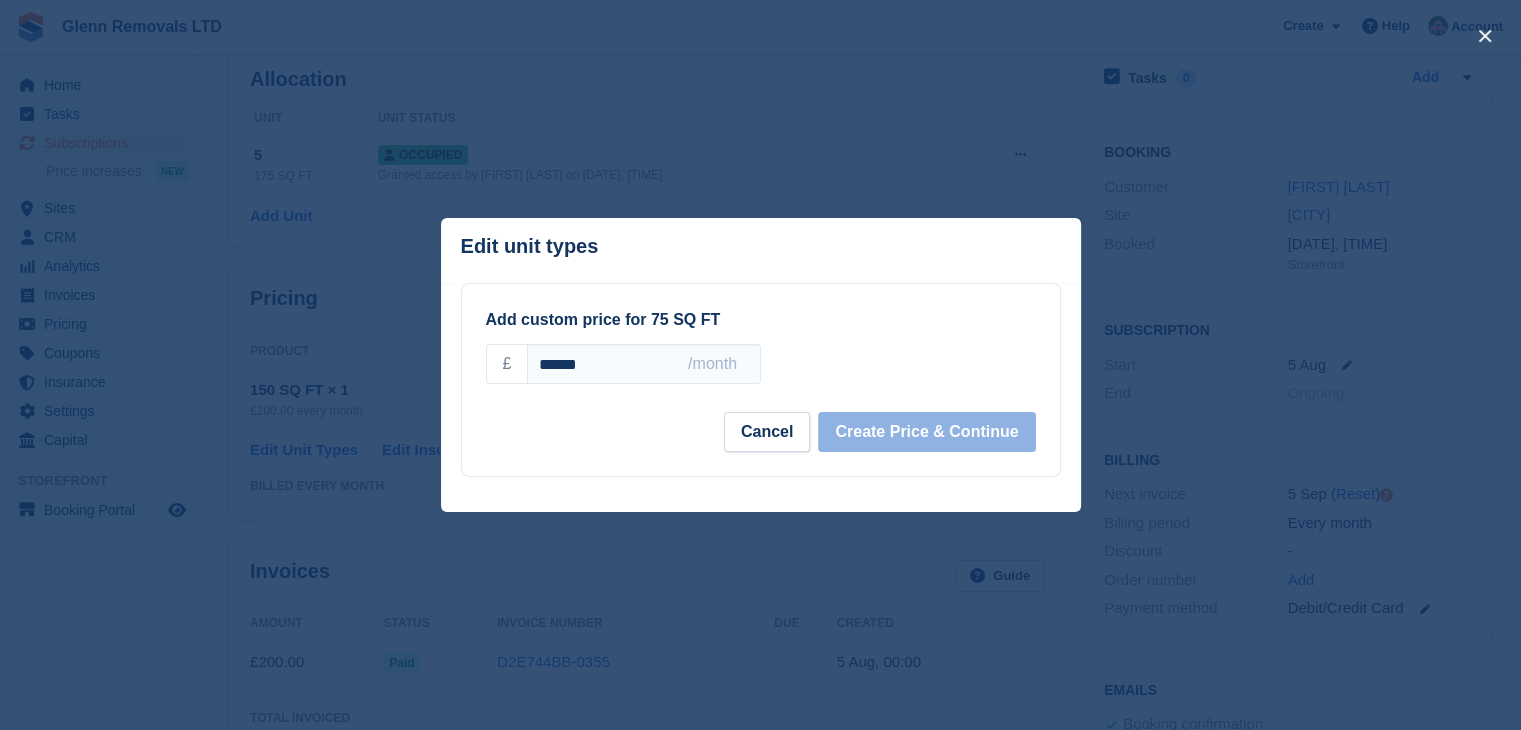 drag, startPoint x: 568, startPoint y: 369, endPoint x: 464, endPoint y: 381, distance: 104.69002 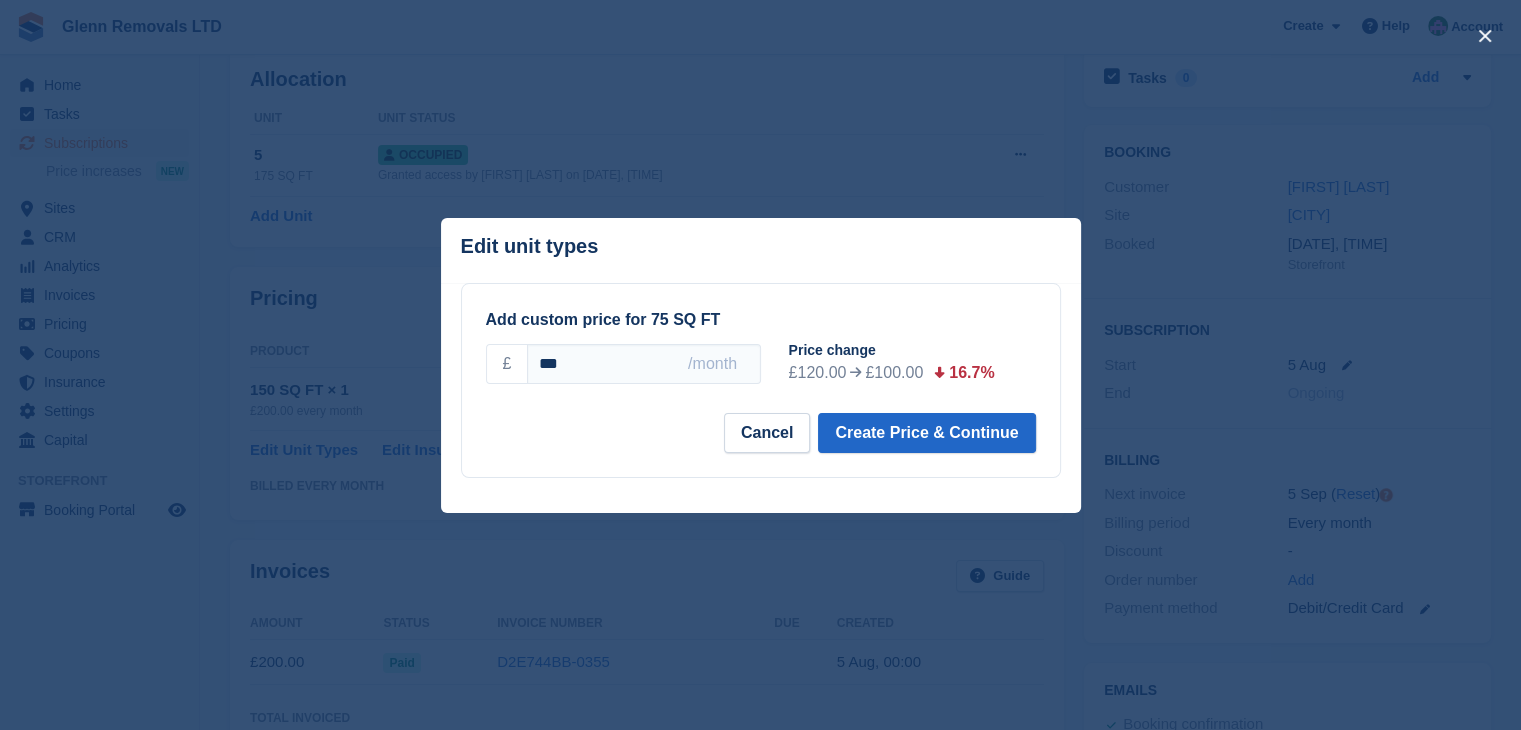 type on "***" 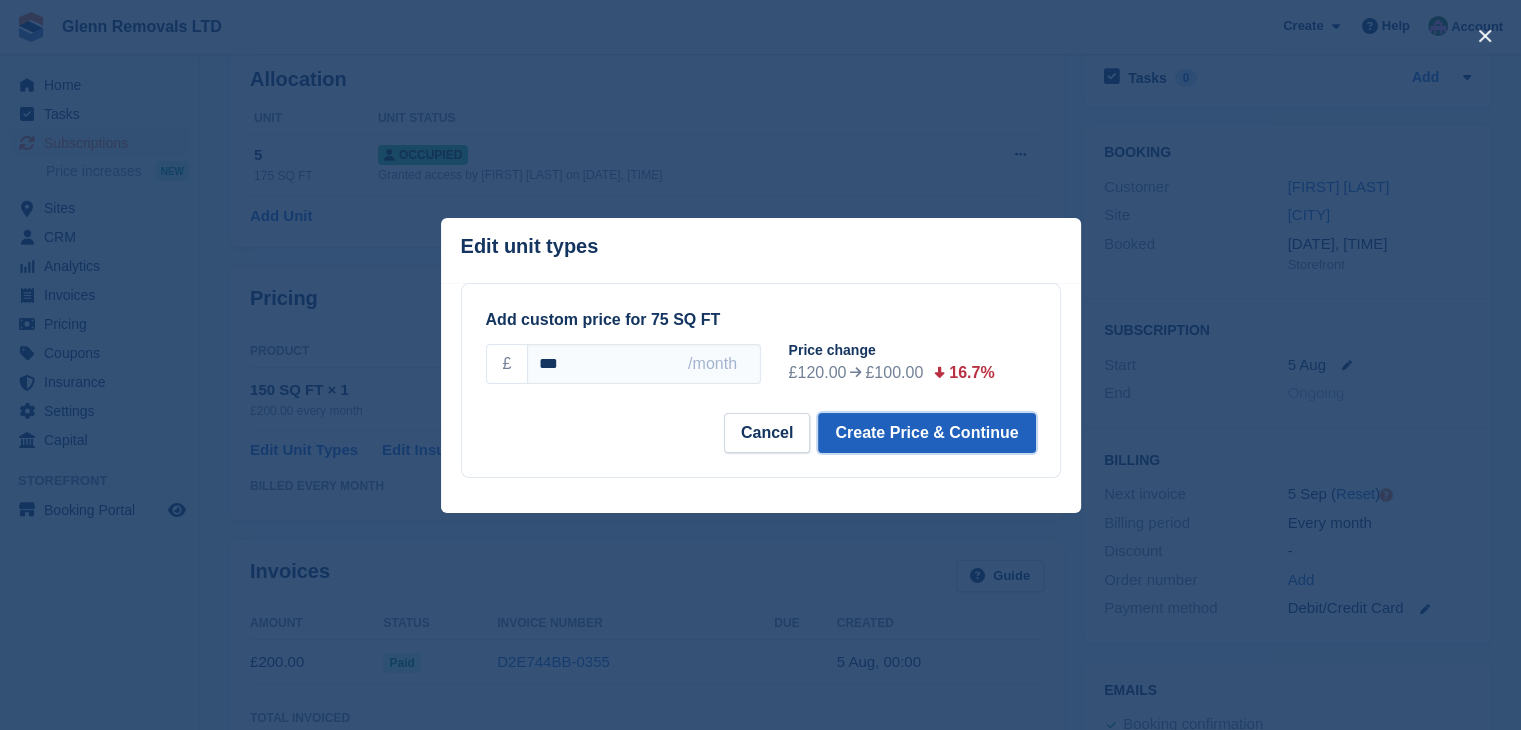 click on "Create Price & Continue" at bounding box center [926, 433] 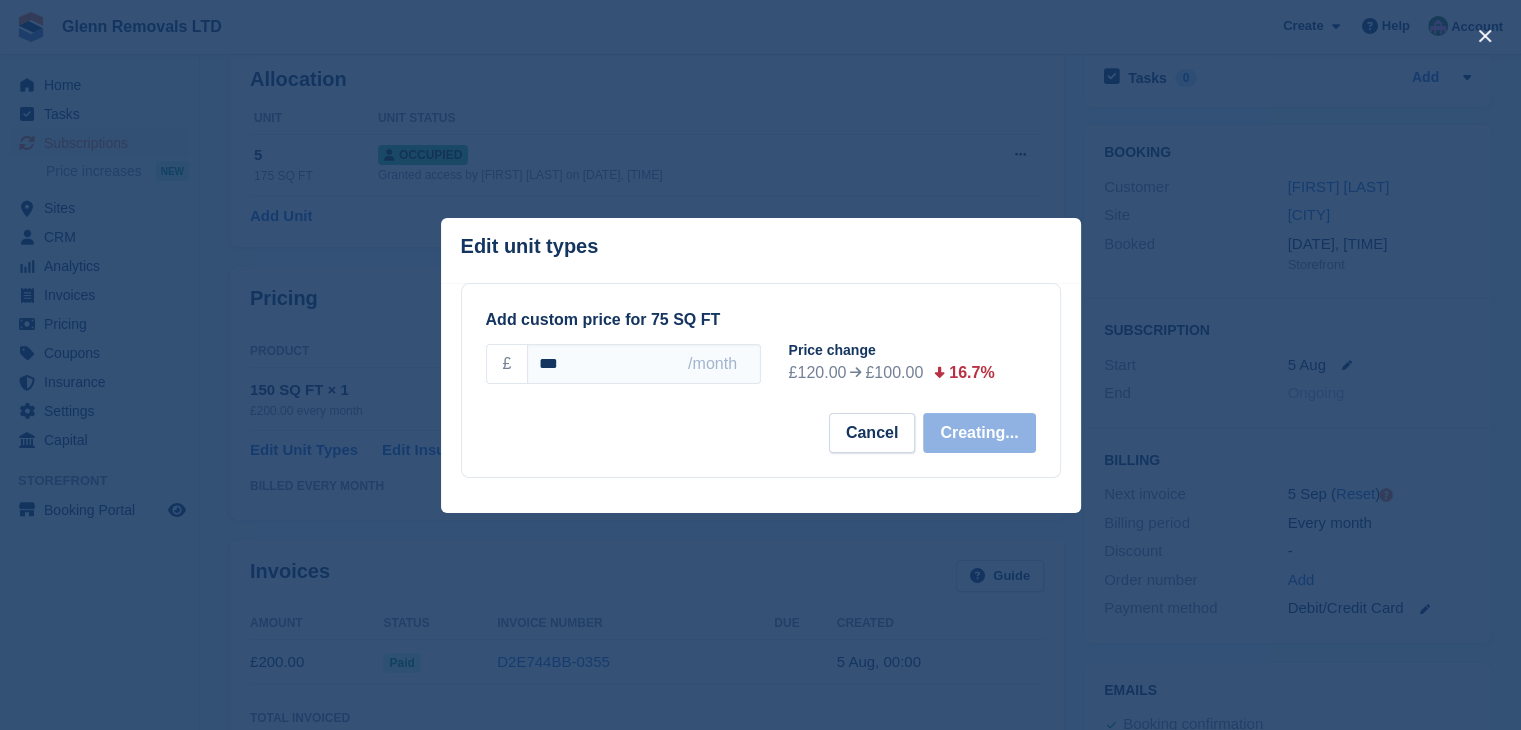 select on "*****" 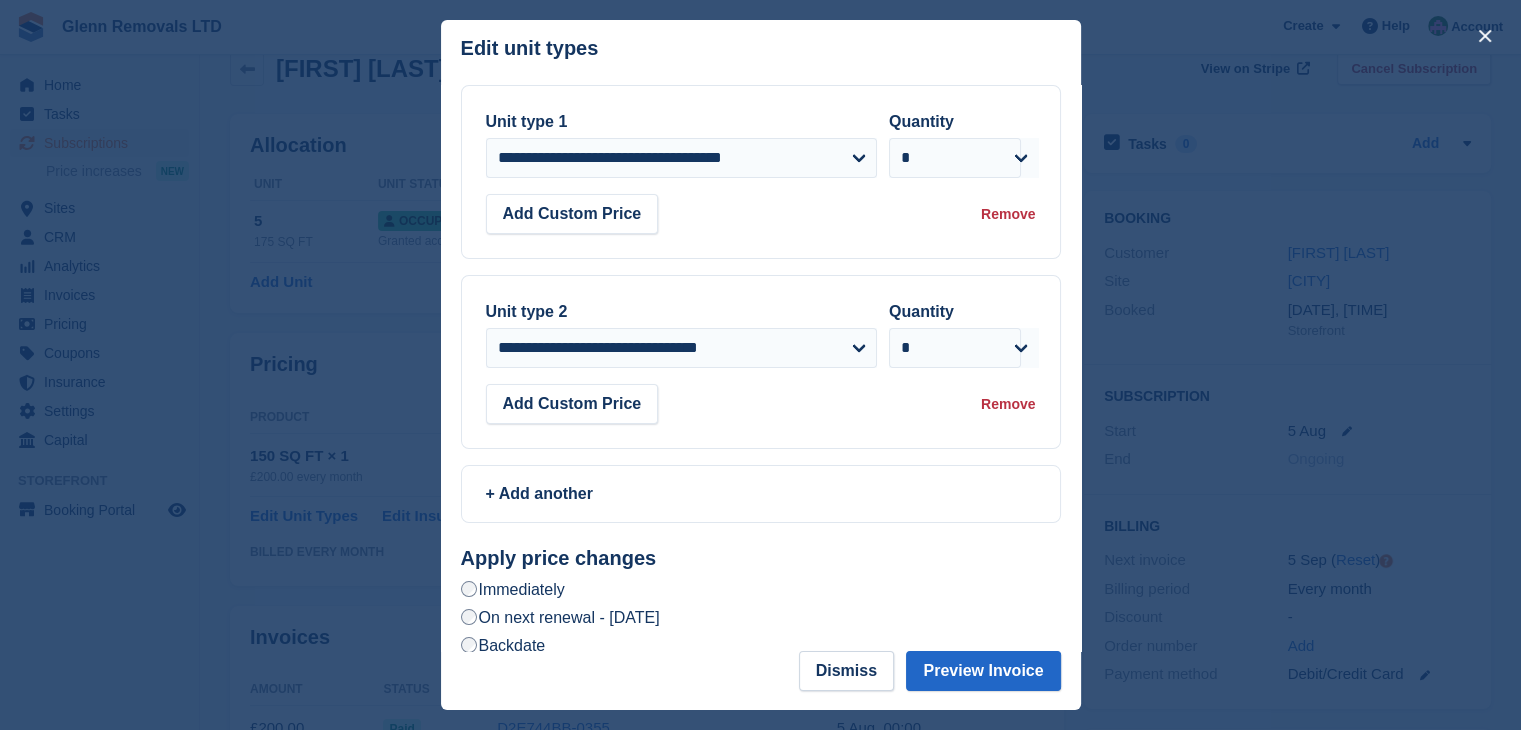 scroll, scrollTop: 0, scrollLeft: 0, axis: both 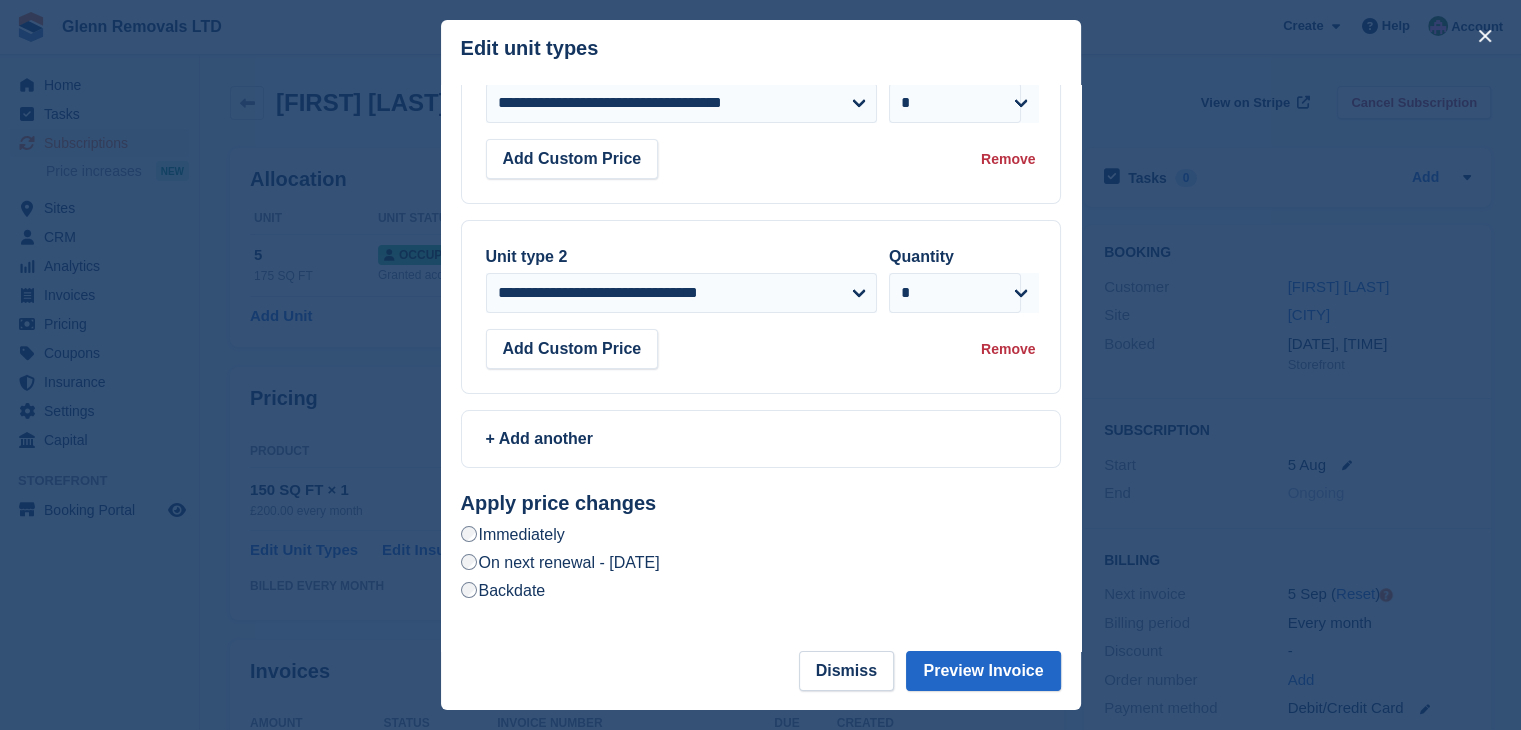 click on "Backdate" at bounding box center [503, 590] 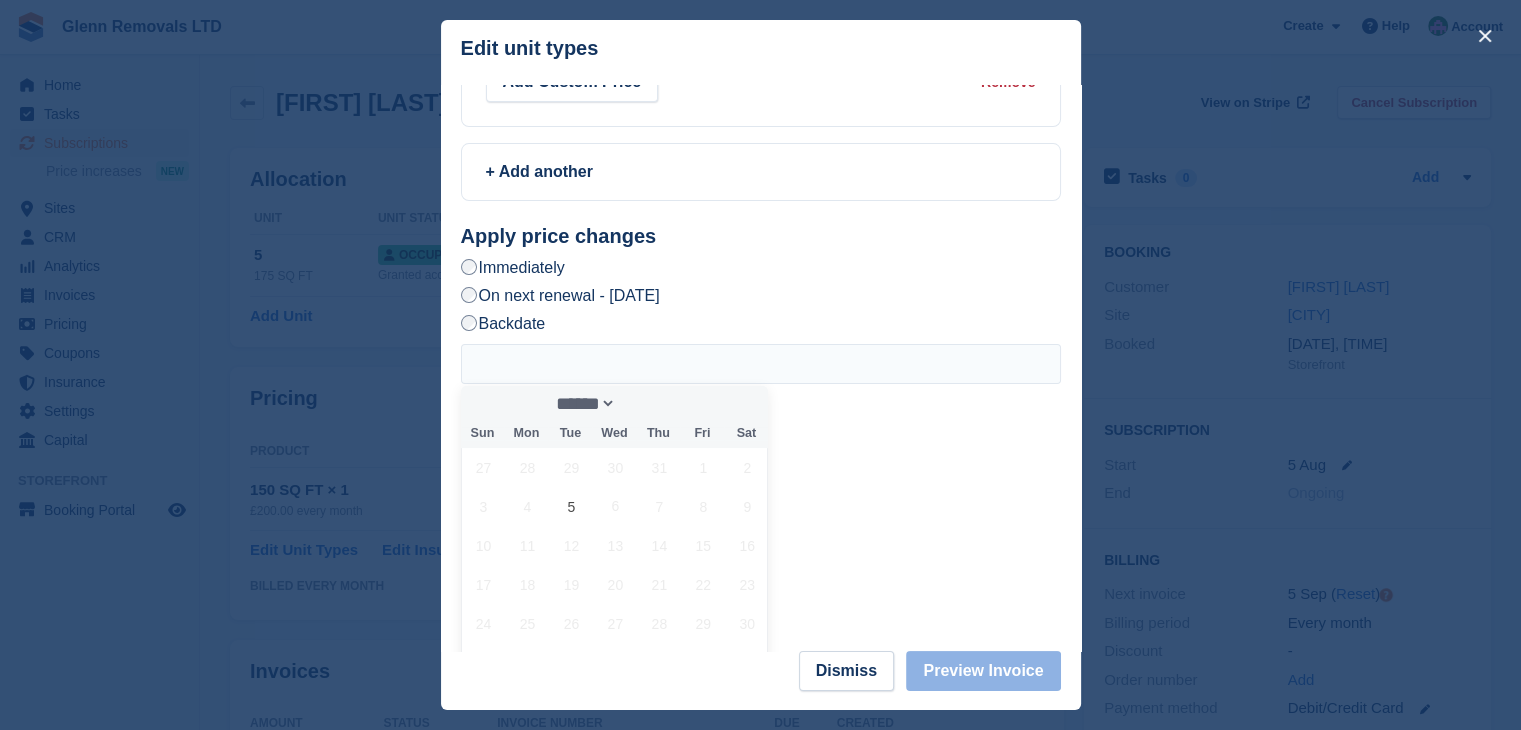 scroll, scrollTop: 356, scrollLeft: 0, axis: vertical 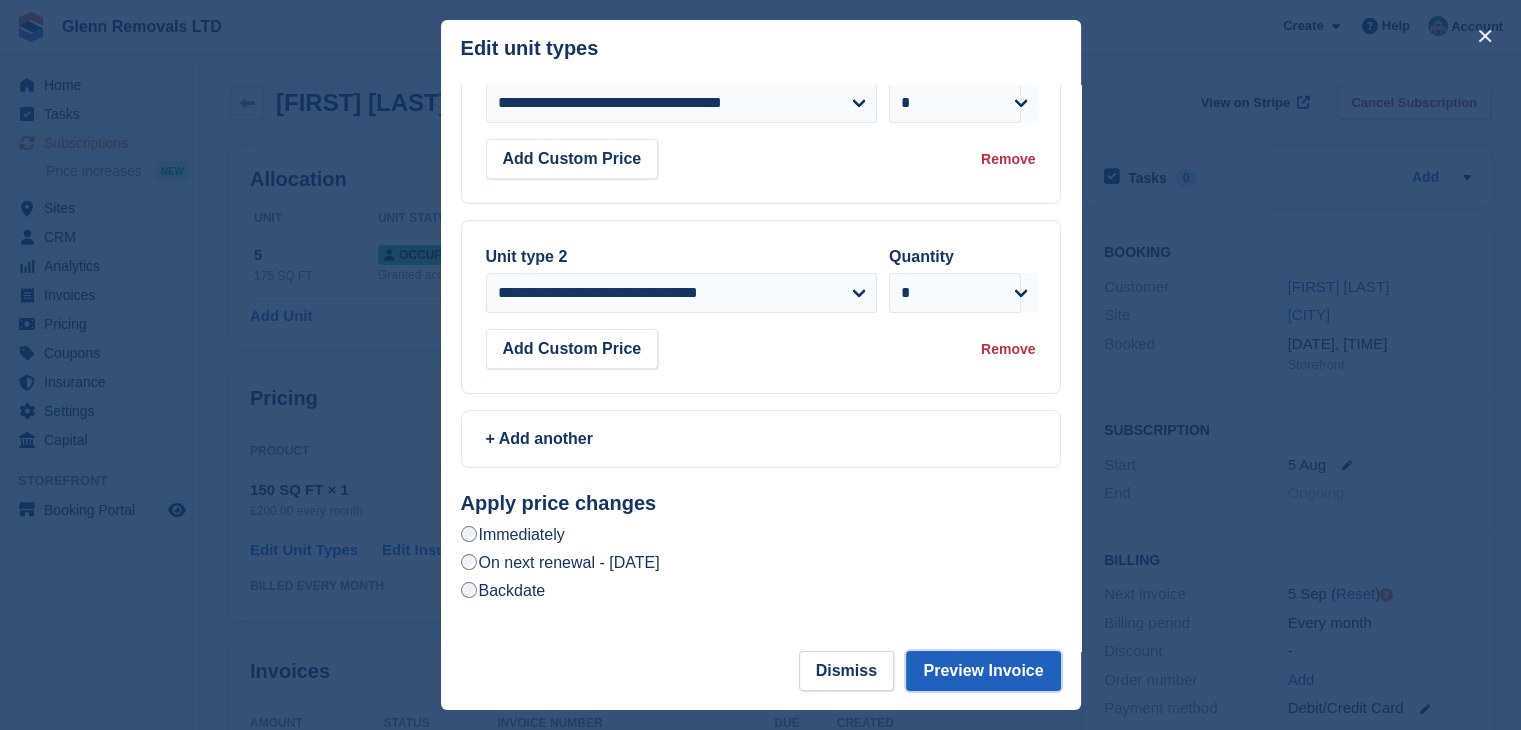 click on "Preview Invoice" at bounding box center [983, 671] 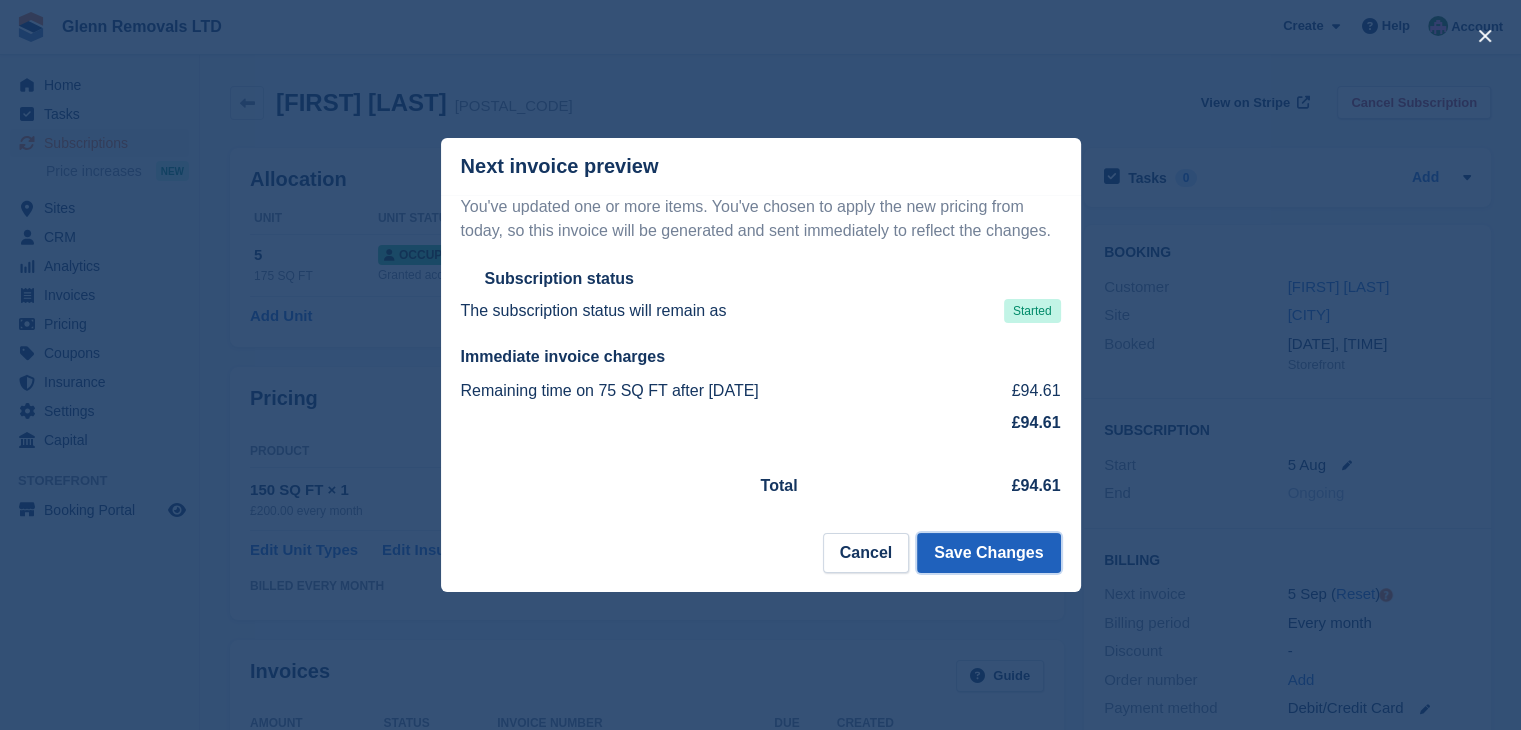 click on "Save Changes" at bounding box center [988, 553] 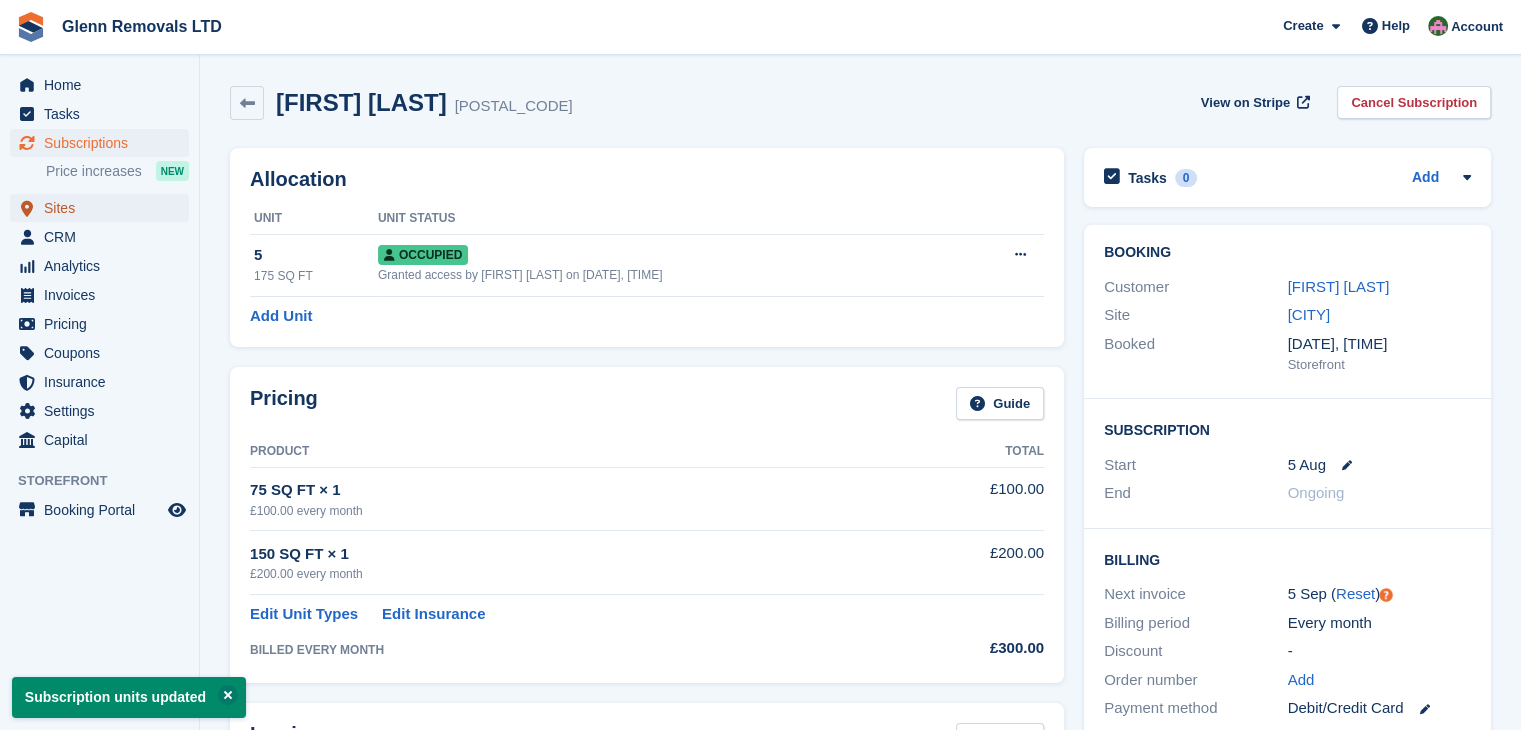 click on "Sites" at bounding box center [104, 208] 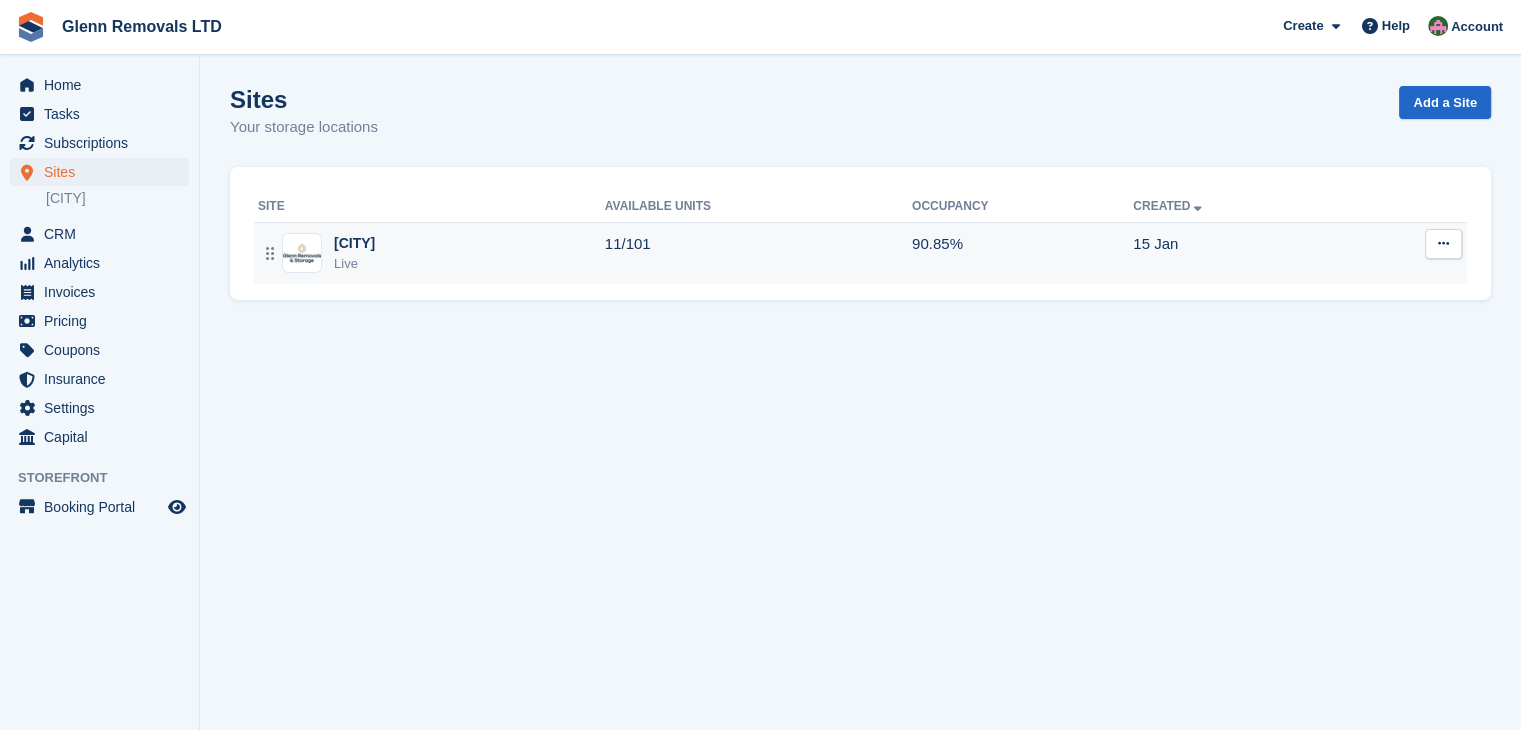 click on "Nuneaton
Live" at bounding box center [431, 253] 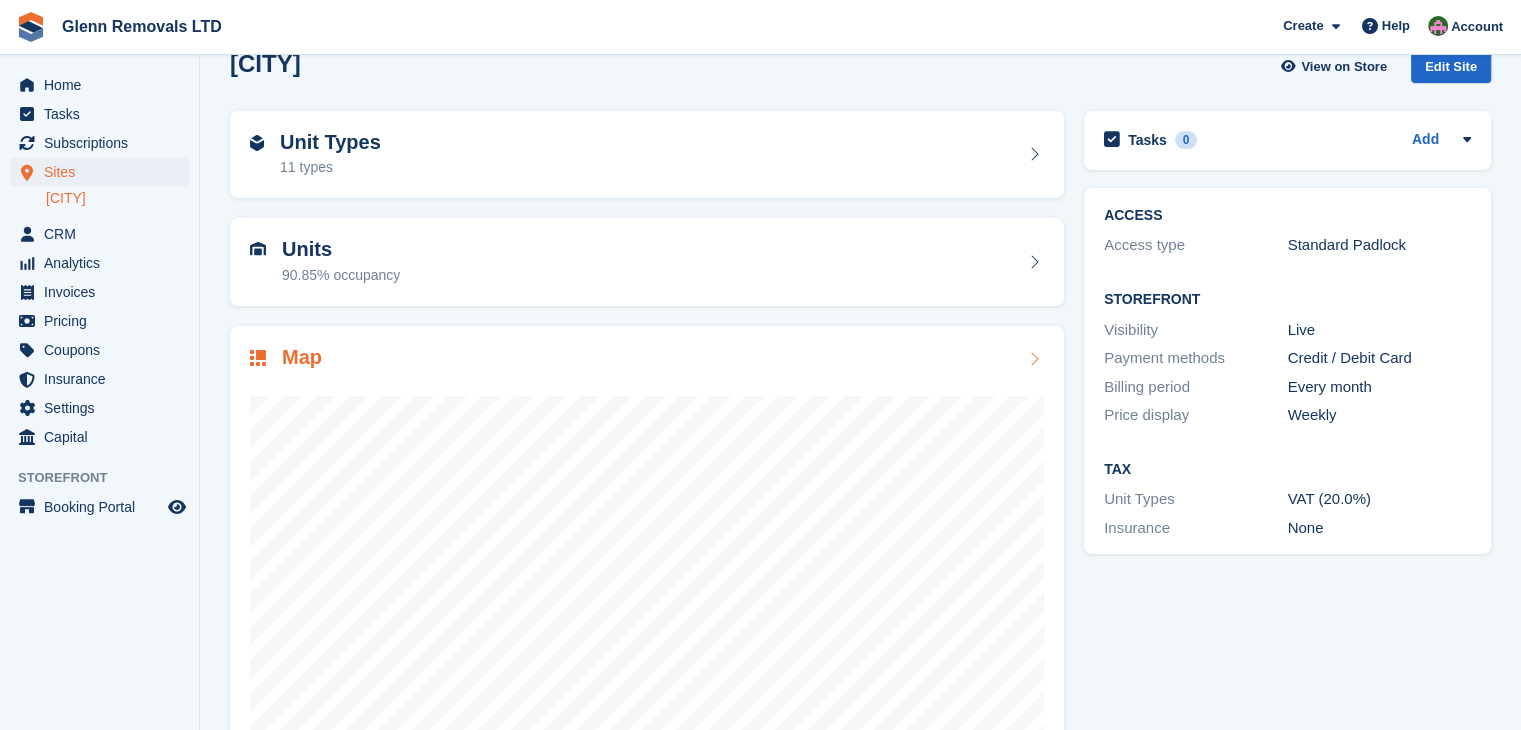 scroll, scrollTop: 100, scrollLeft: 0, axis: vertical 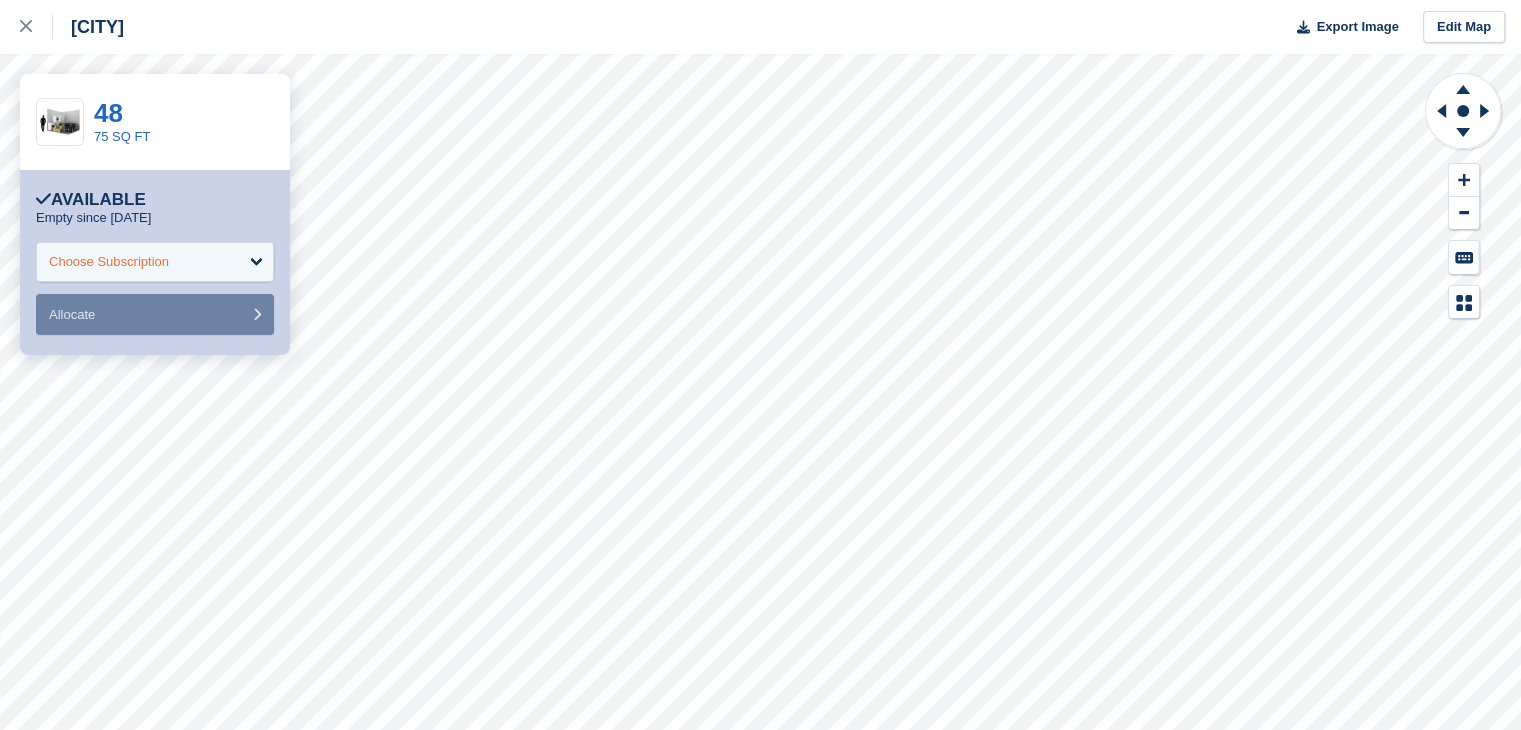 click on "Choose Subscription" at bounding box center [155, 262] 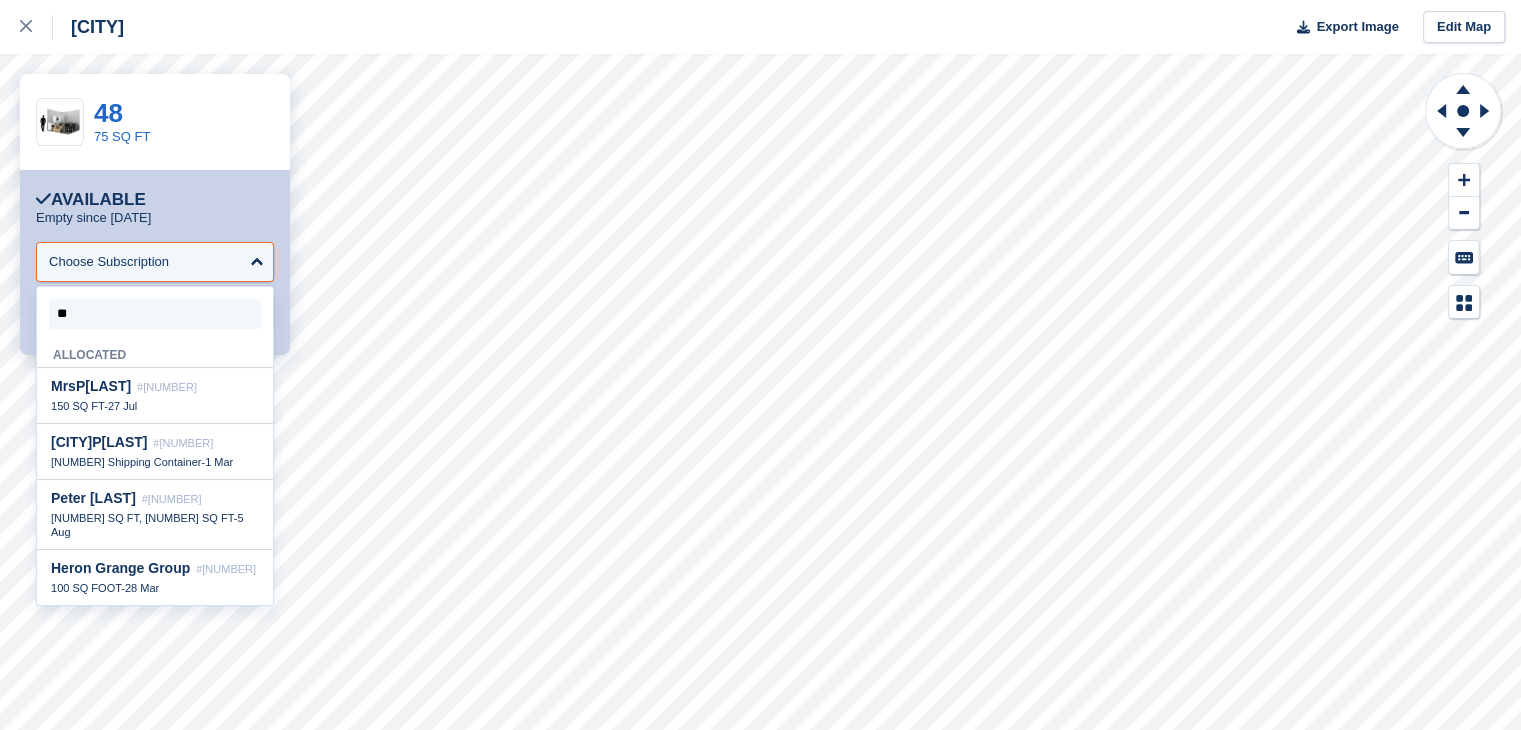 type on "***" 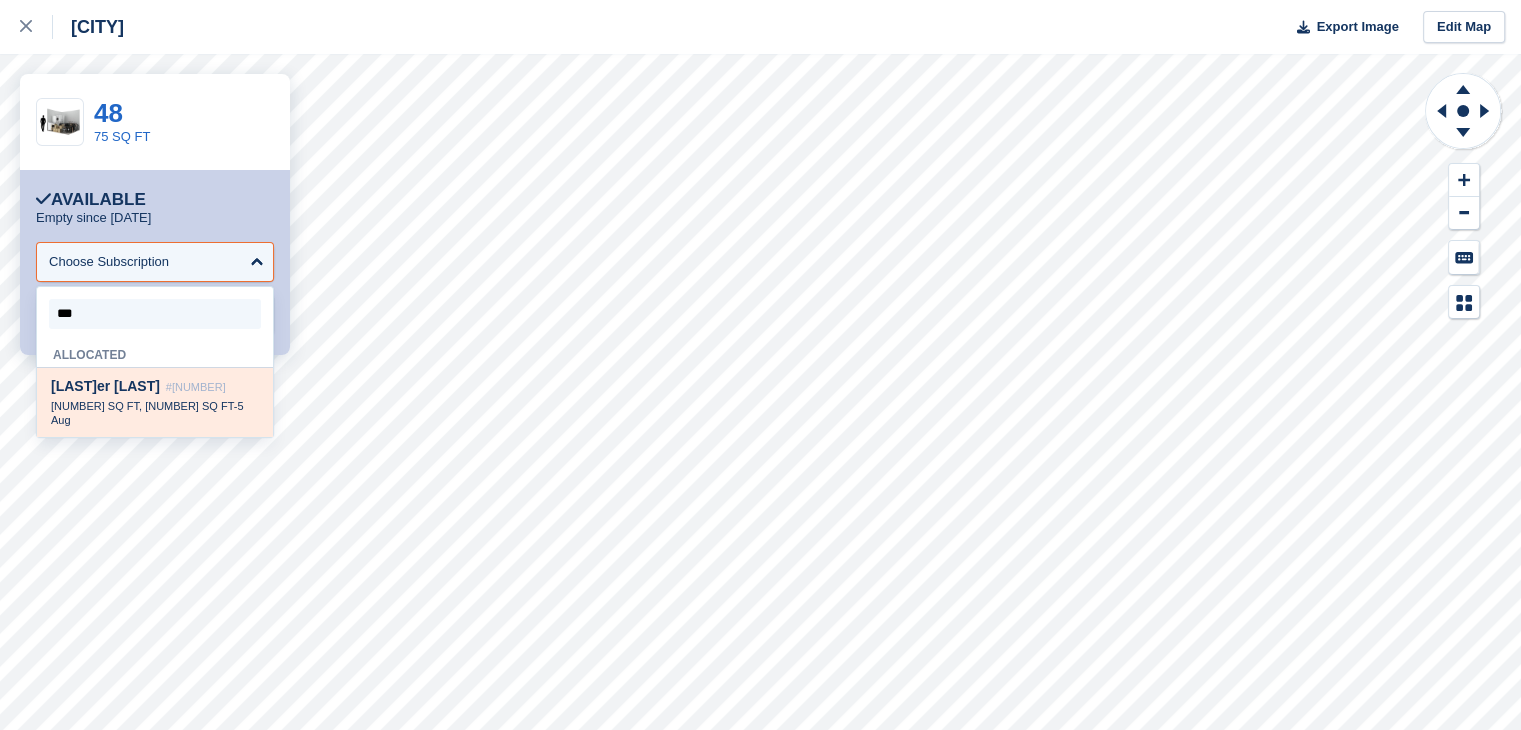 click on "Pet er [LAST]" at bounding box center [105, 386] 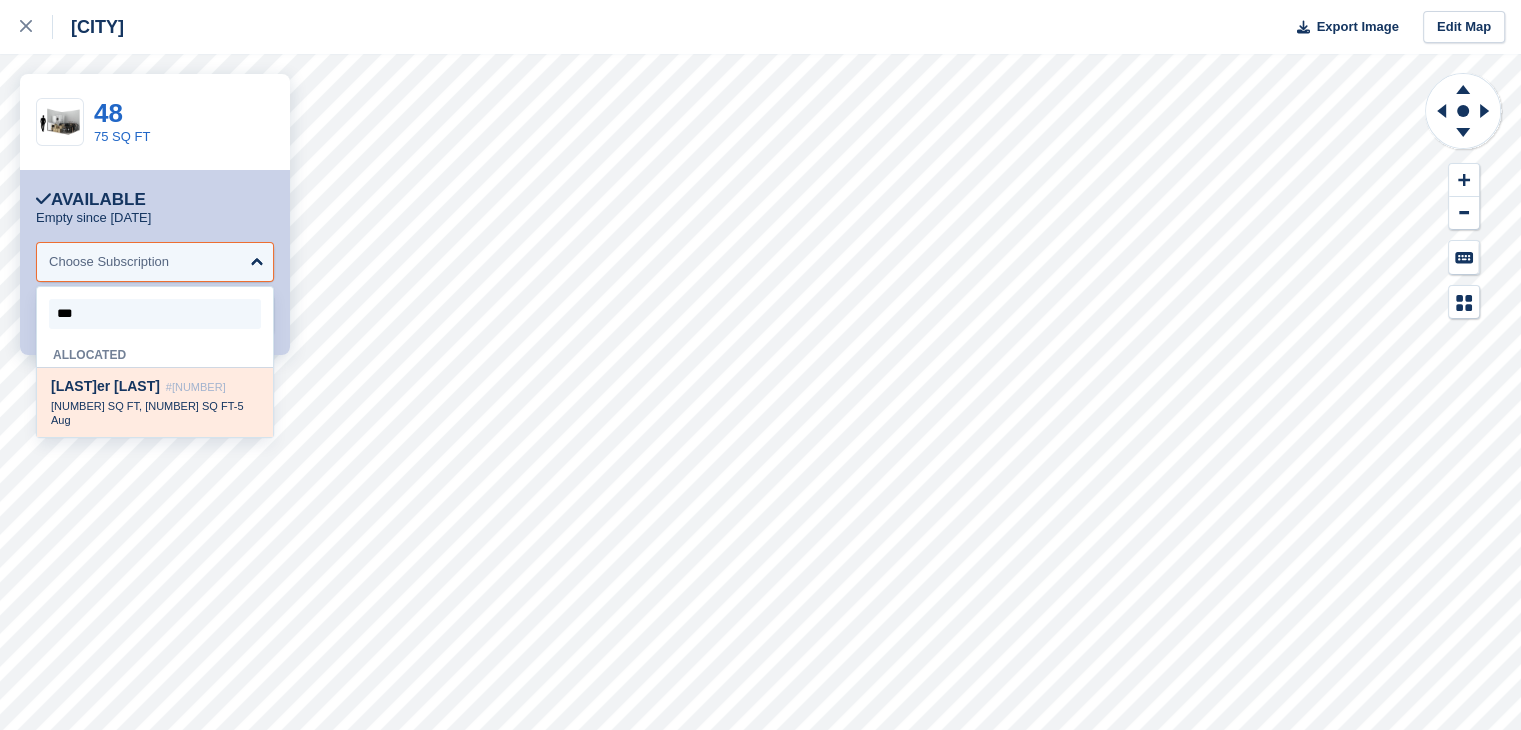 select on "*****" 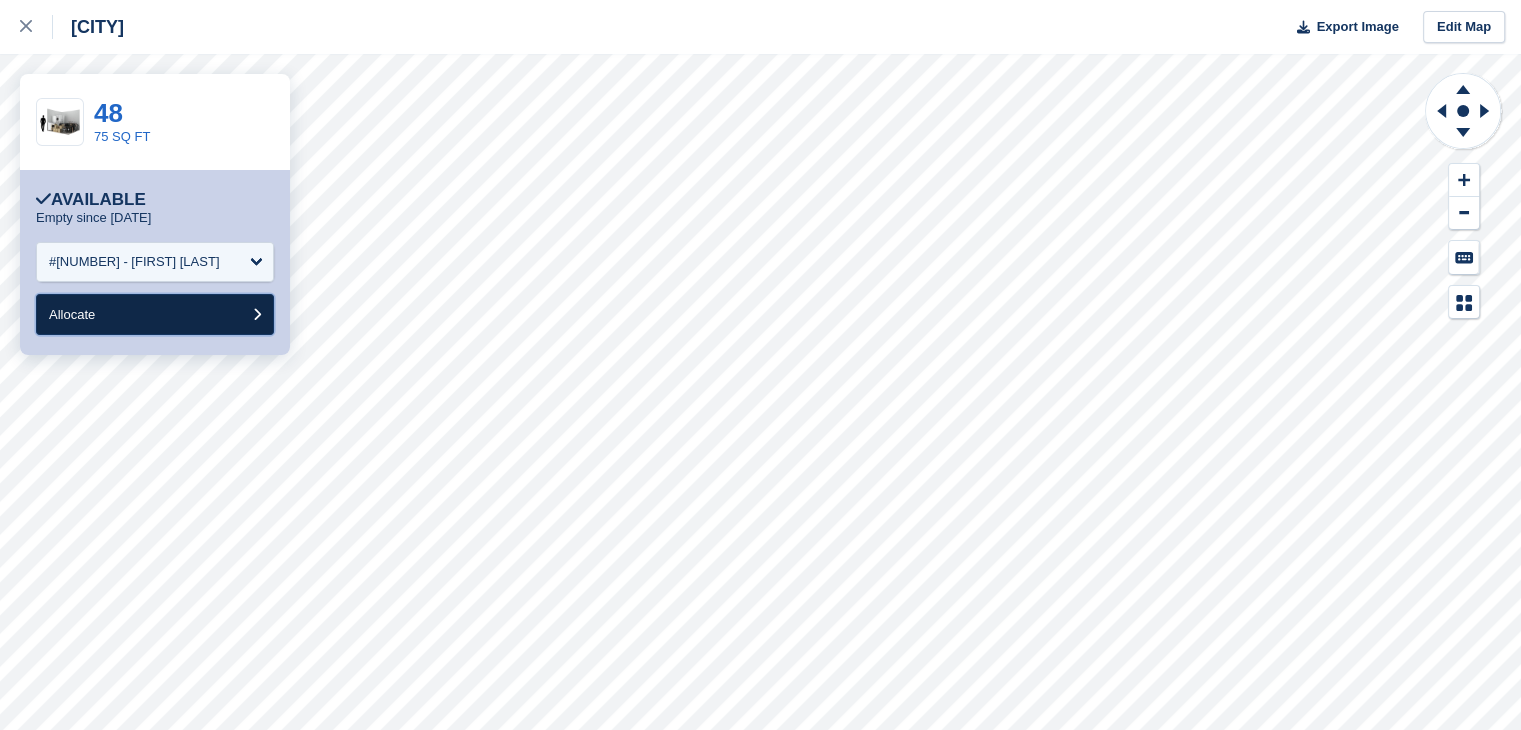 click on "Allocate" at bounding box center [155, 314] 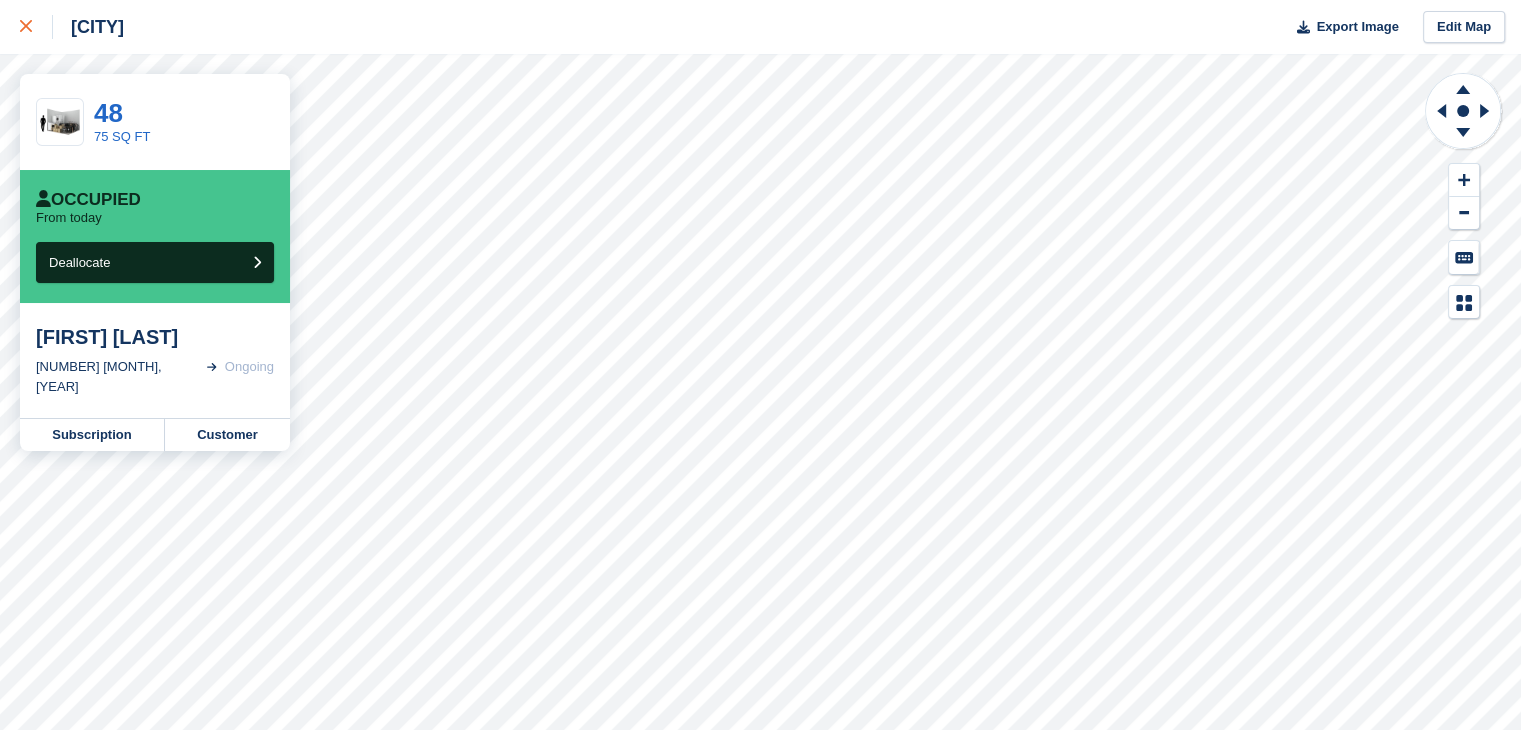 click 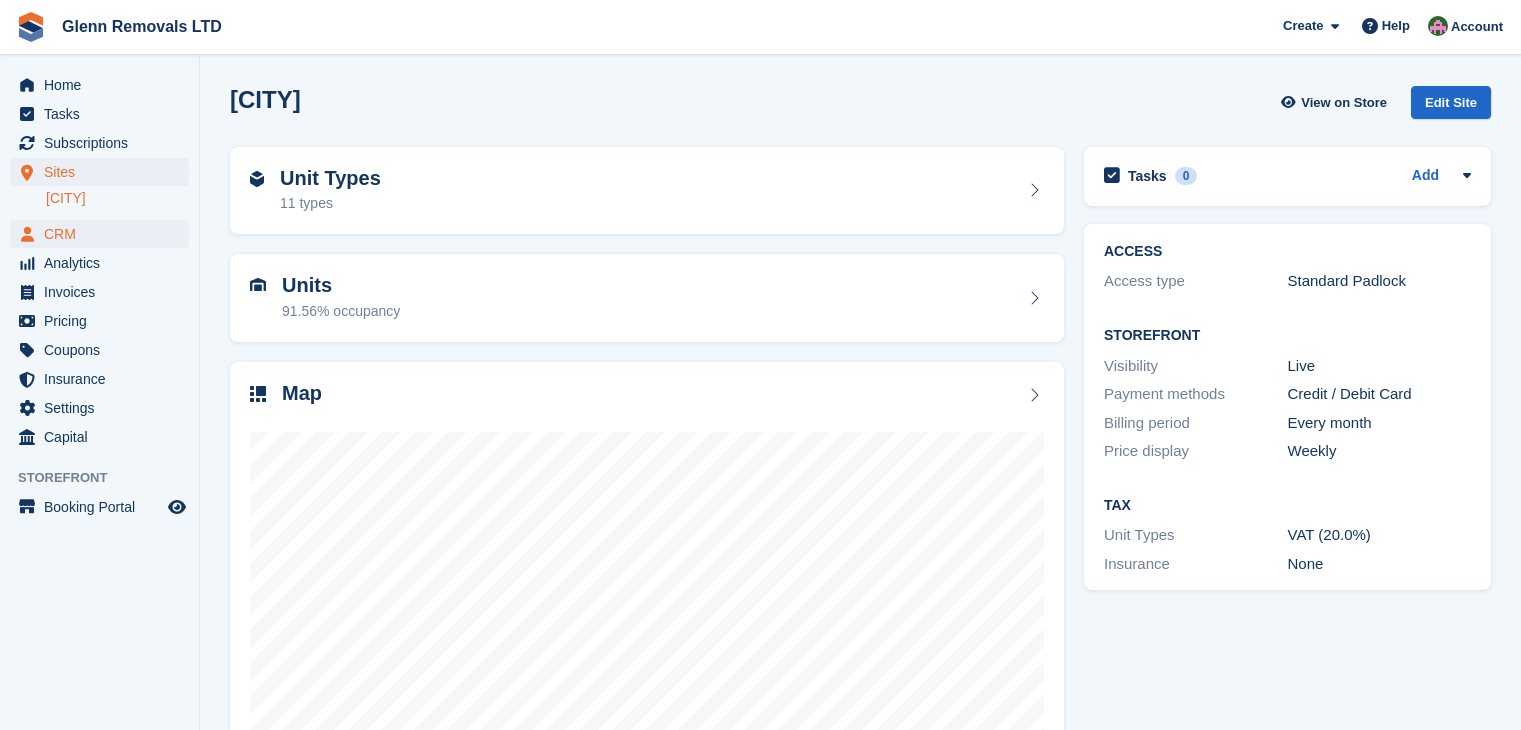 scroll, scrollTop: 0, scrollLeft: 0, axis: both 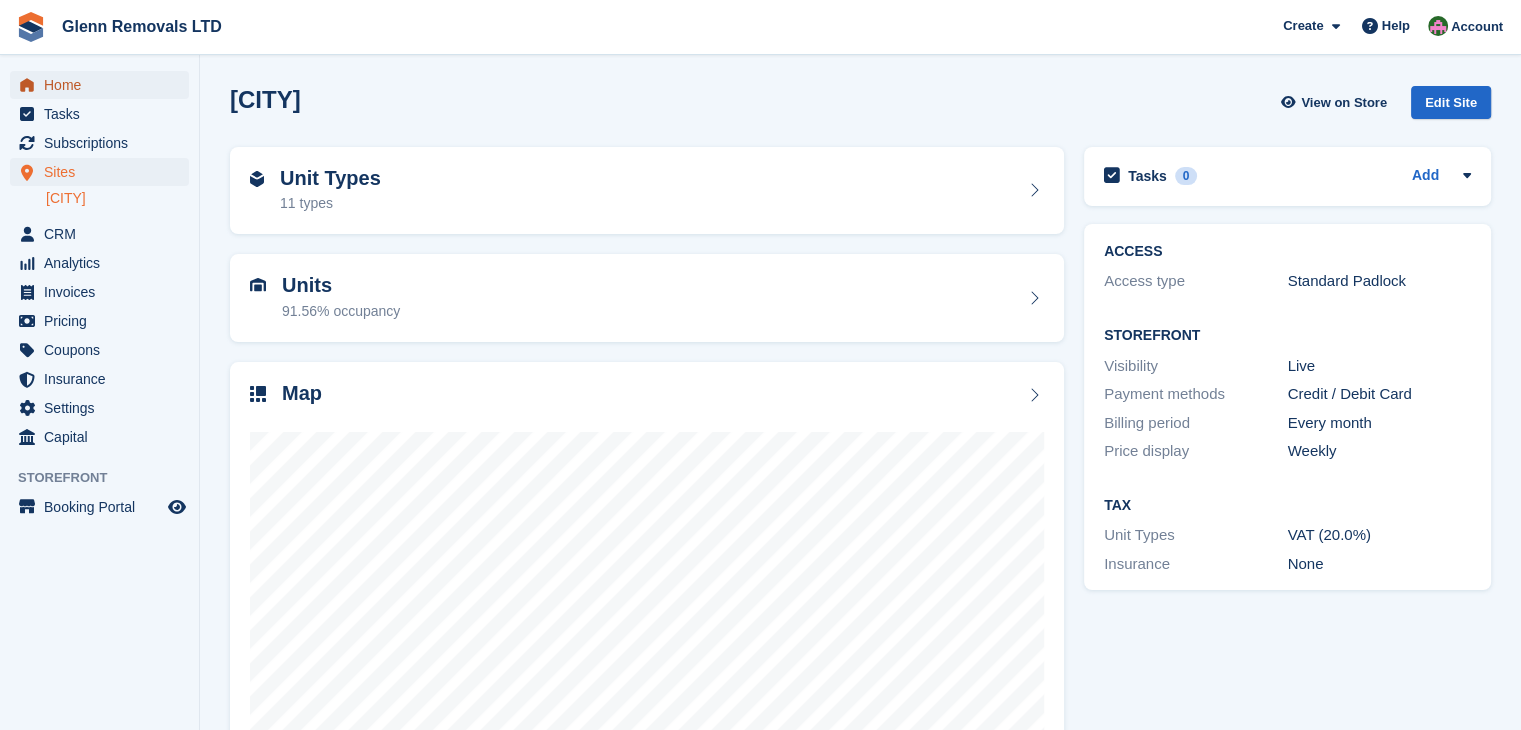 click on "Home" at bounding box center [104, 85] 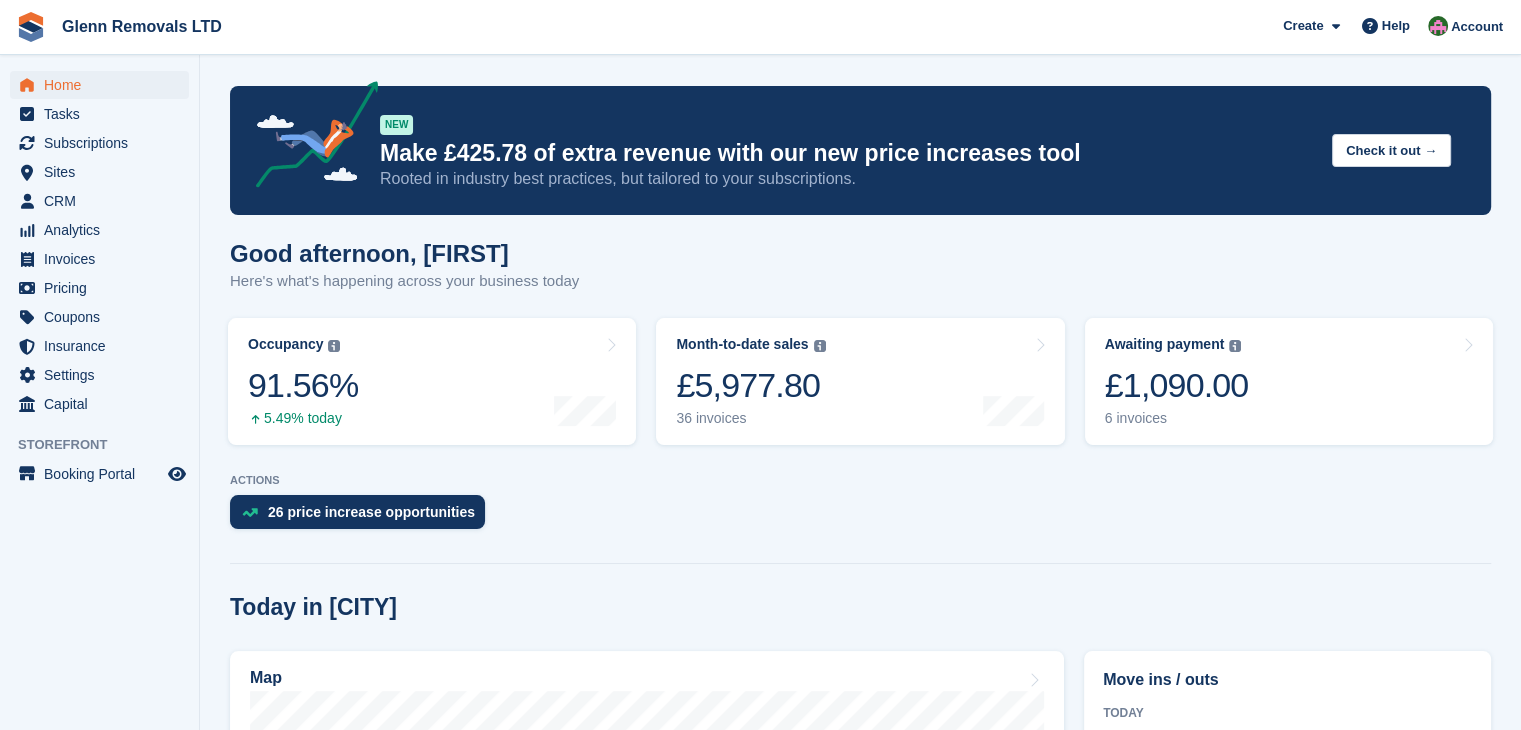 scroll, scrollTop: 200, scrollLeft: 0, axis: vertical 